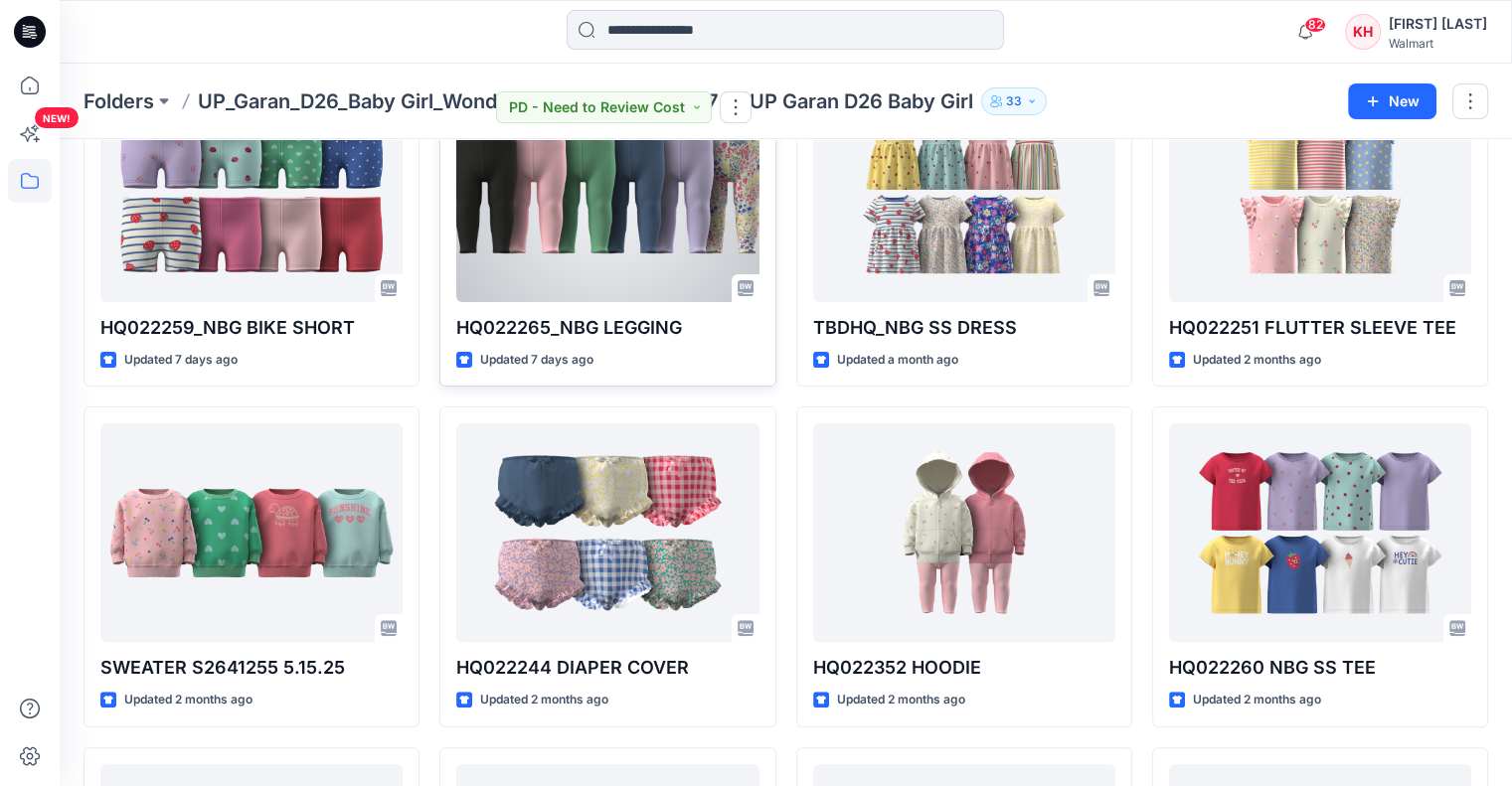 scroll, scrollTop: 696, scrollLeft: 0, axis: vertical 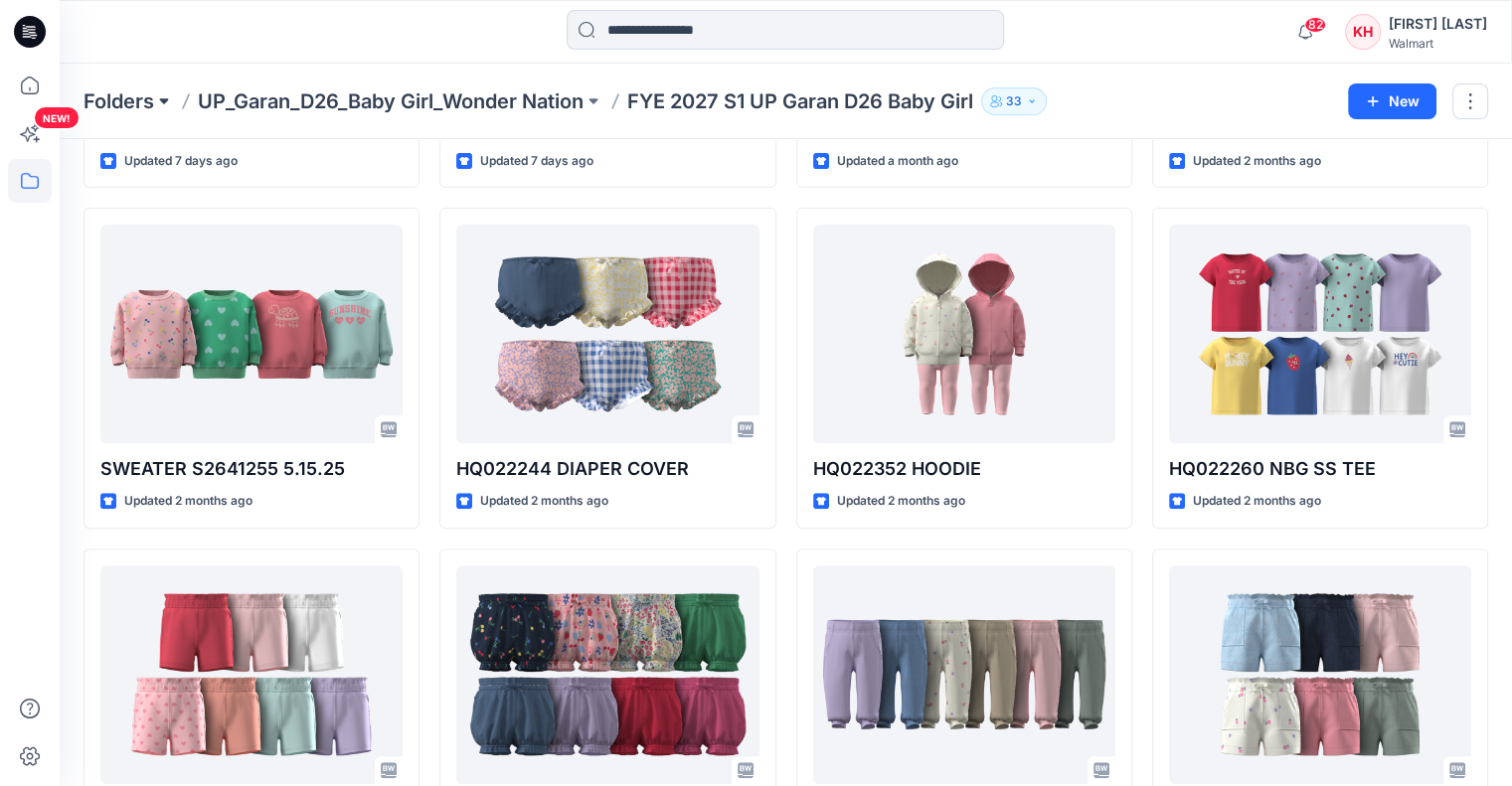 click at bounding box center [164, 101] 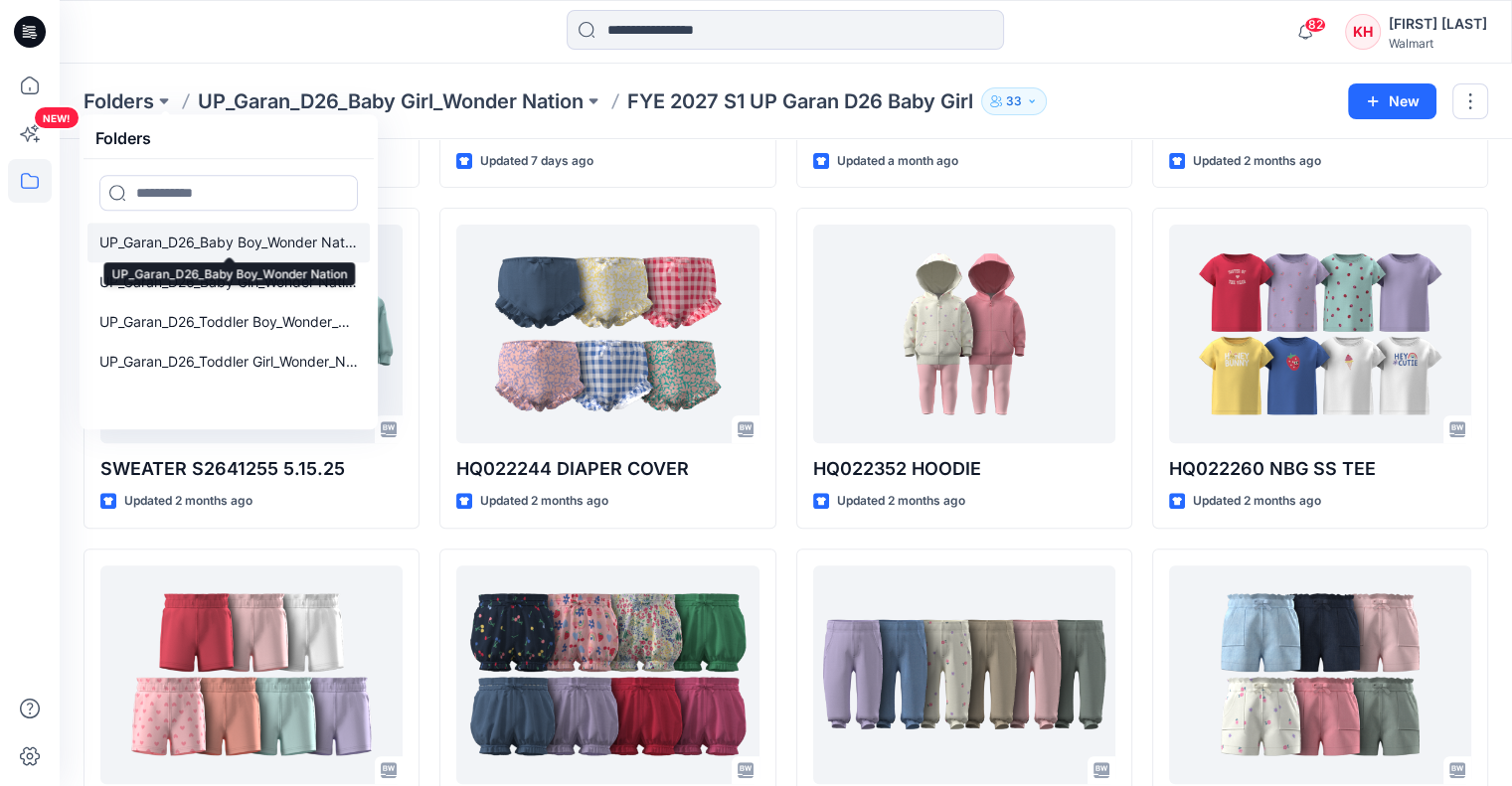 click on "UP_Garan_D26_Baby Boy_Wonder Nation" at bounding box center [229, 242] 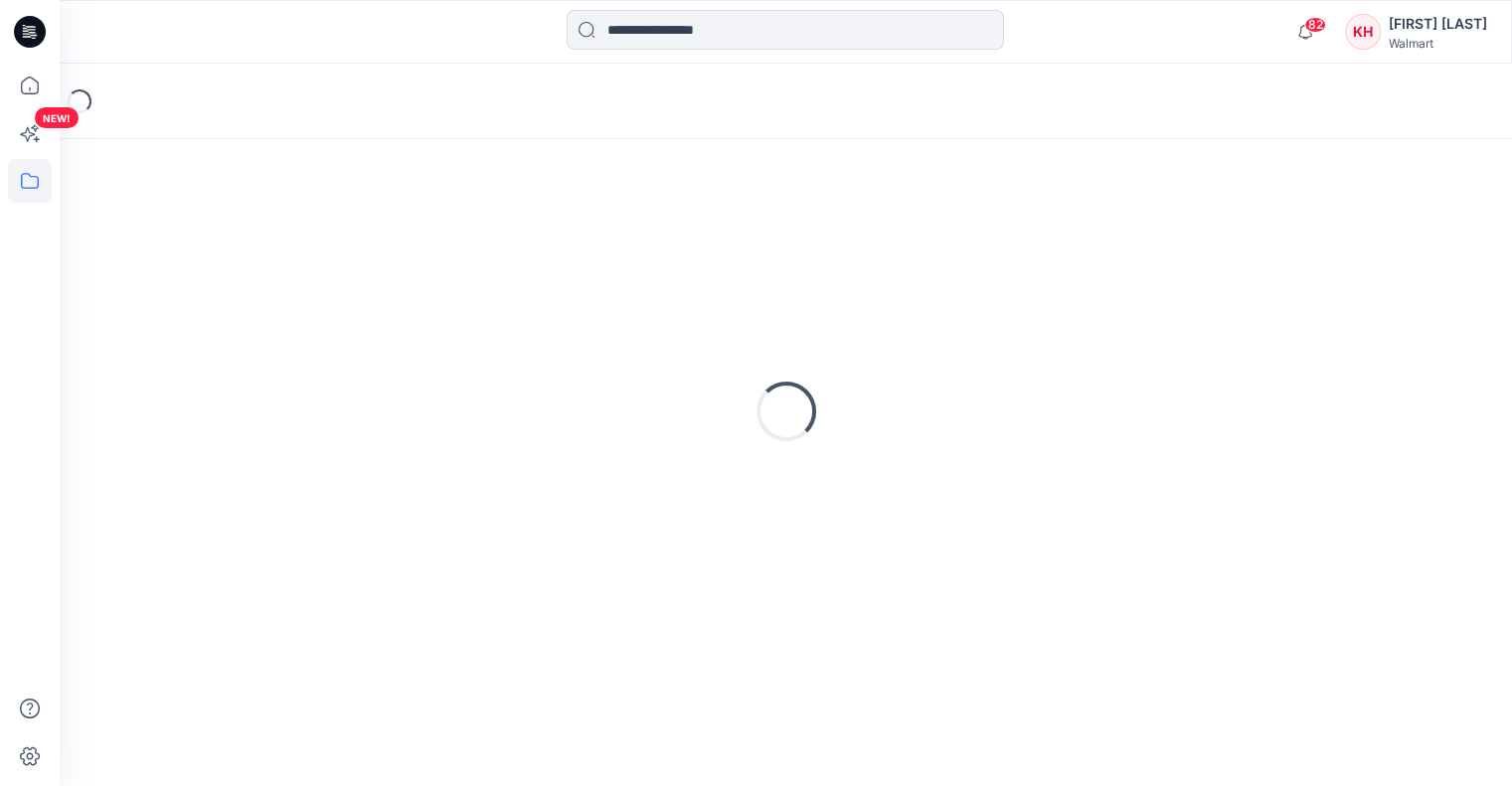 scroll, scrollTop: 0, scrollLeft: 0, axis: both 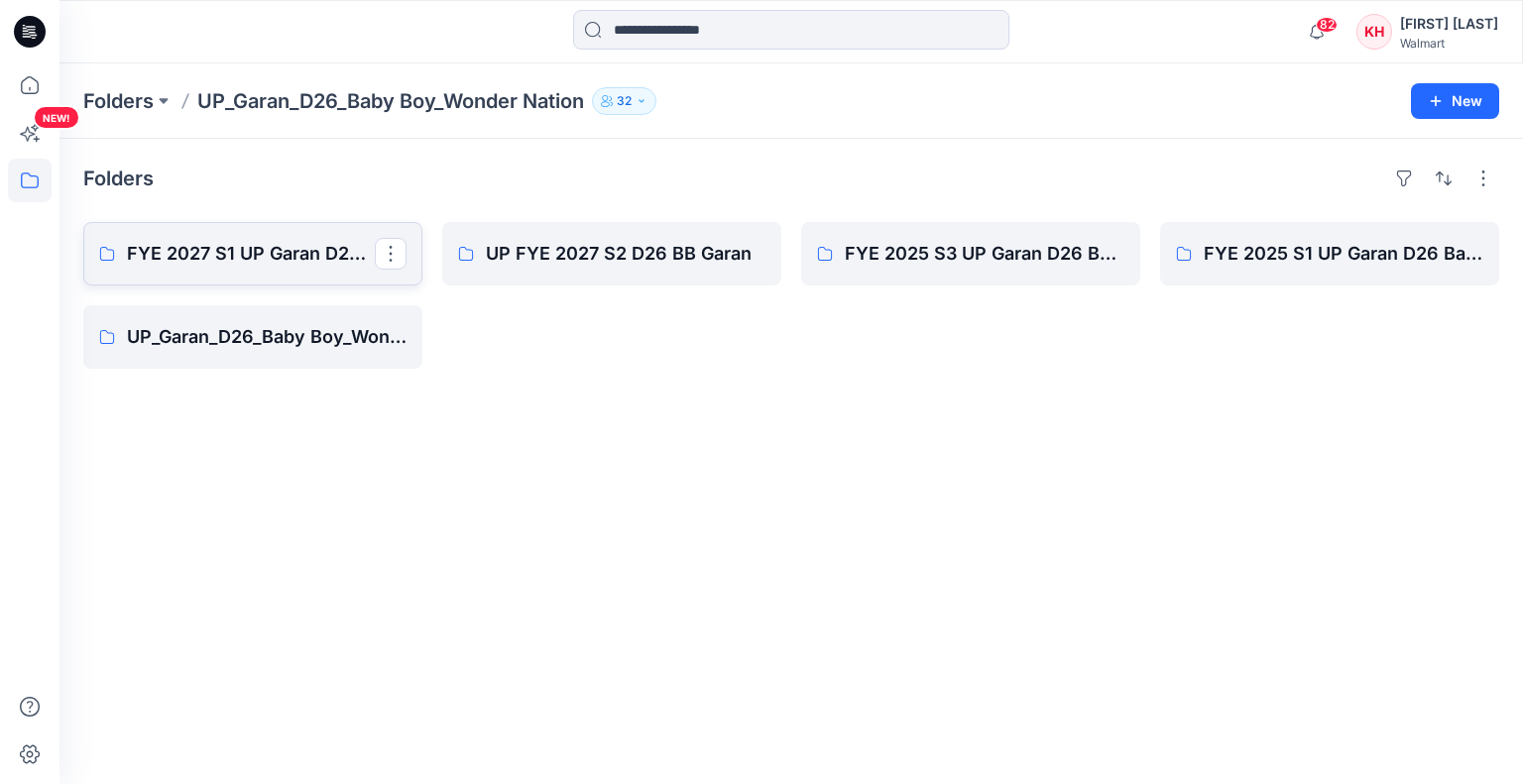click on "FYE 2027 S1 UP Garan D26 Baby Boy" at bounding box center (251, 254) 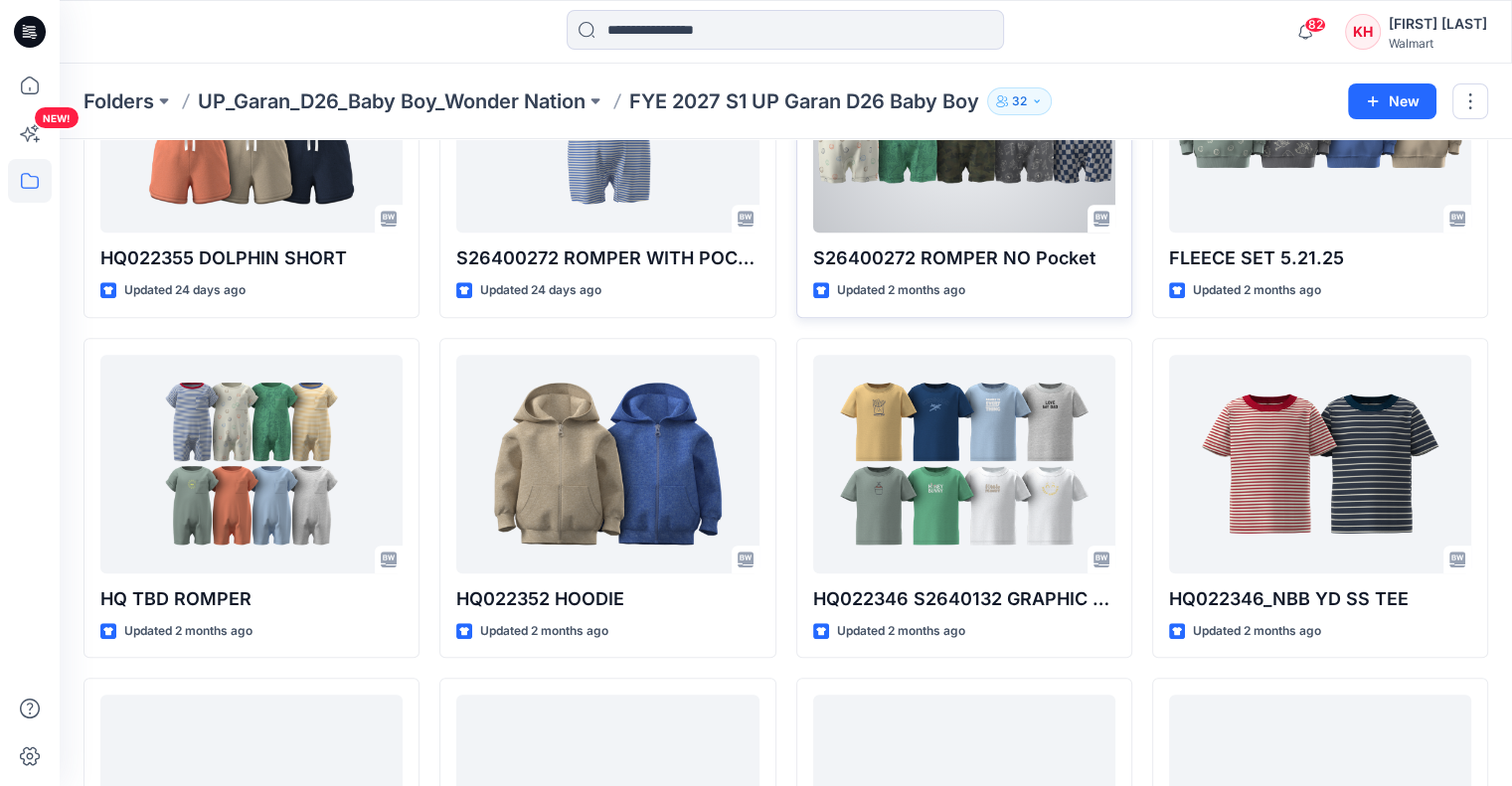 scroll, scrollTop: 1028, scrollLeft: 0, axis: vertical 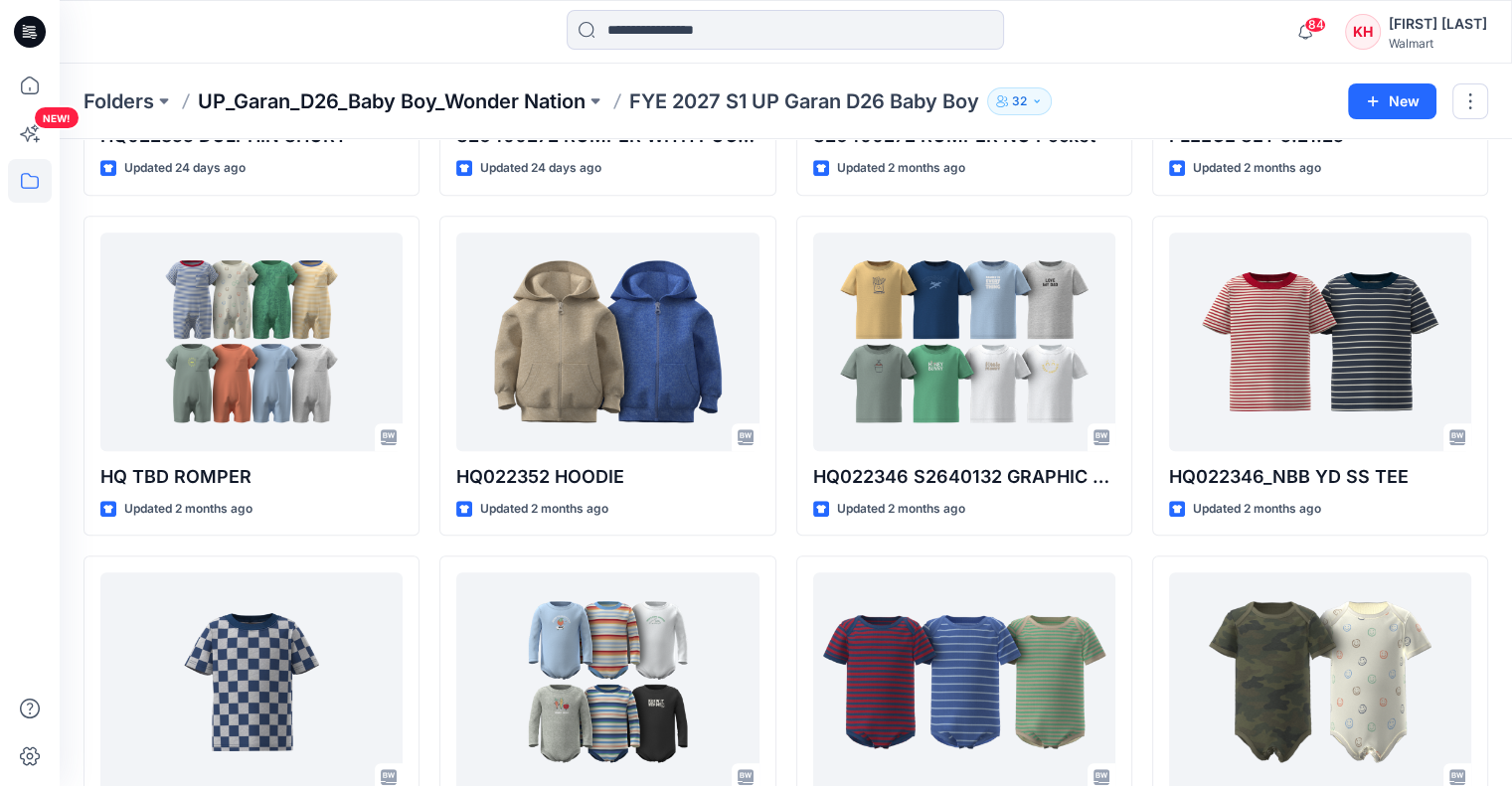 click on "UP_Garan_D26_Baby Boy_Wonder Nation" at bounding box center (392, 101) 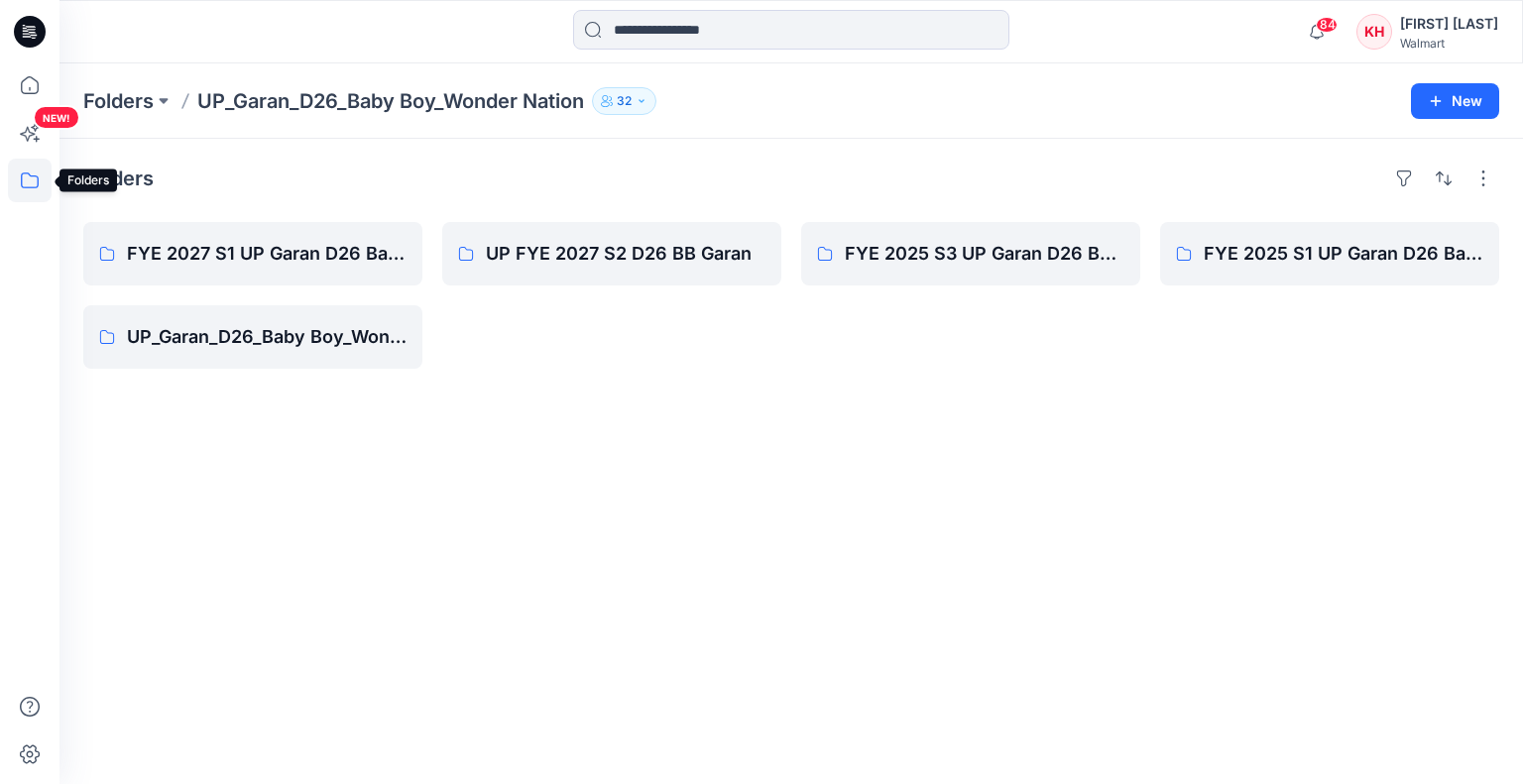 click 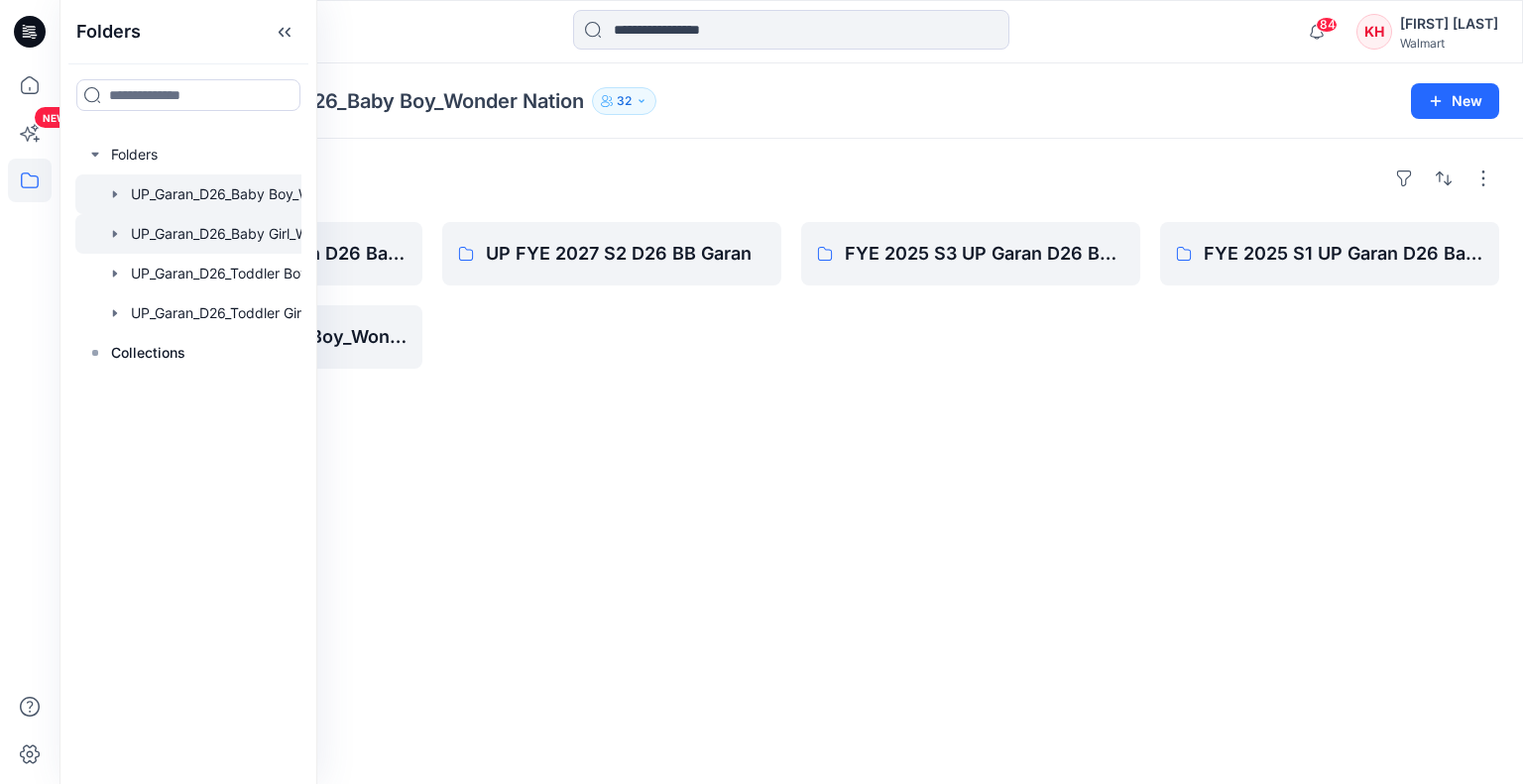 click at bounding box center [214, 234] 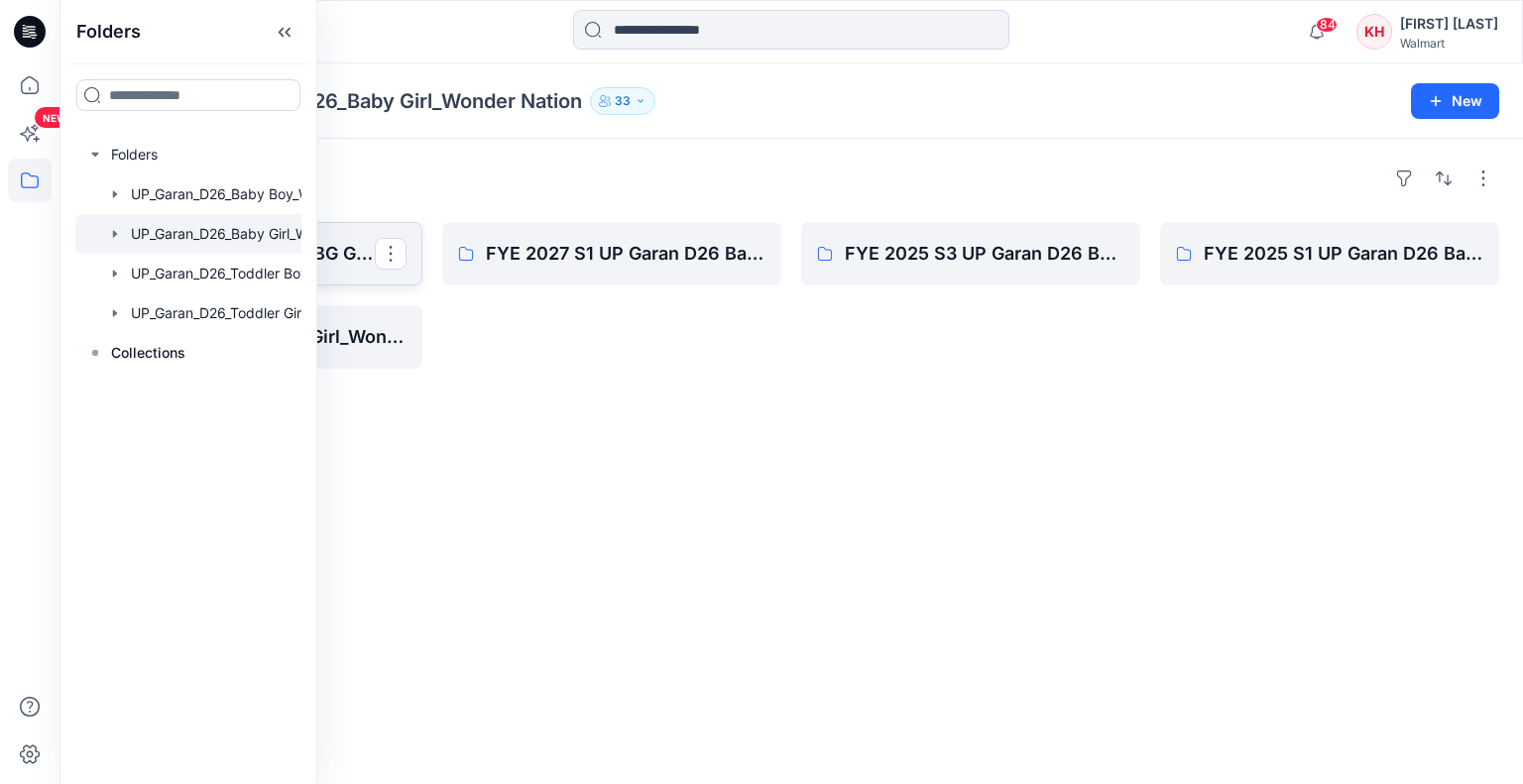 click on "UP FYE 2027 S2 D26 BG Garan" at bounding box center [251, 254] 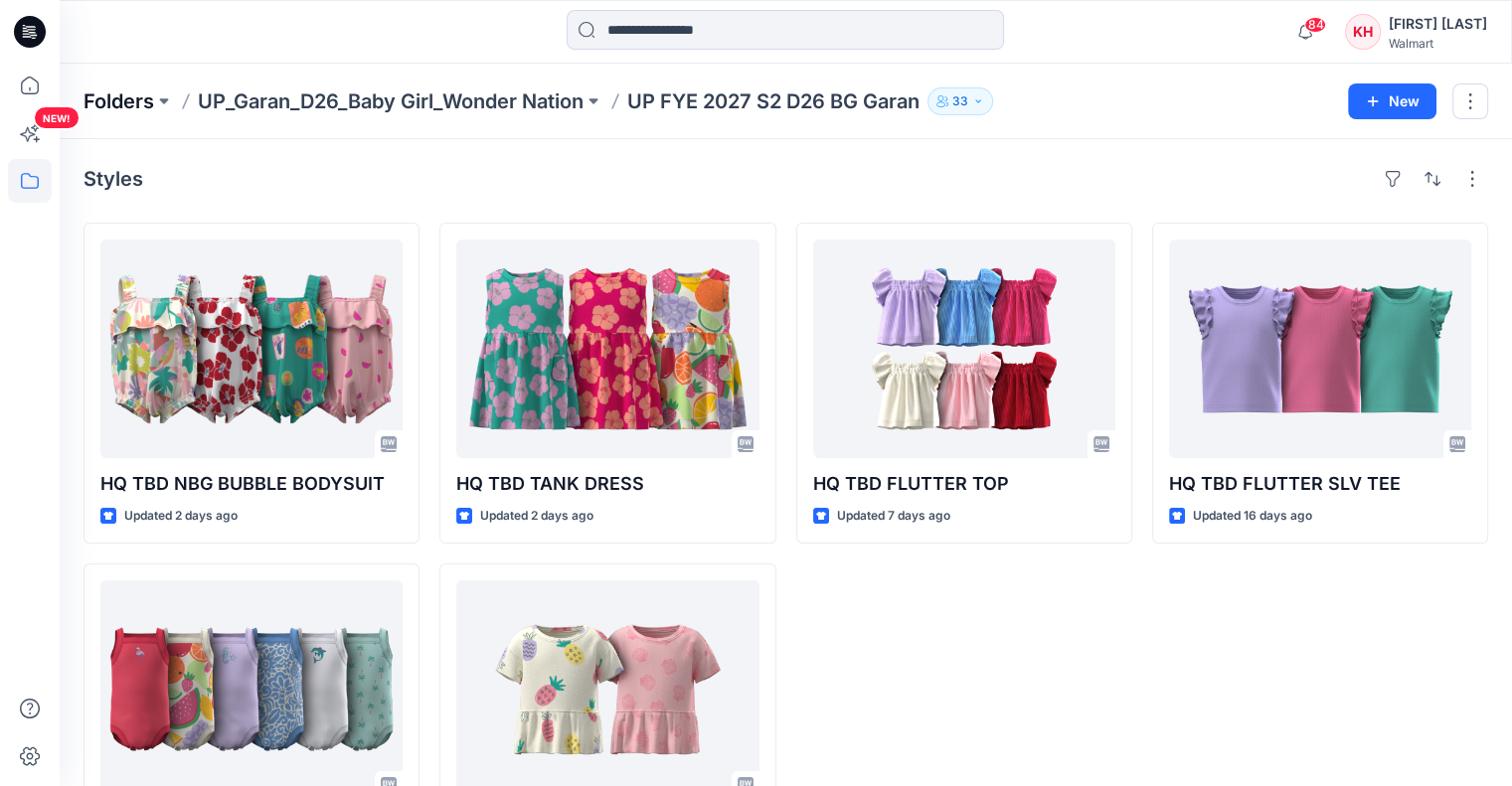 click on "Folders" at bounding box center (118, 101) 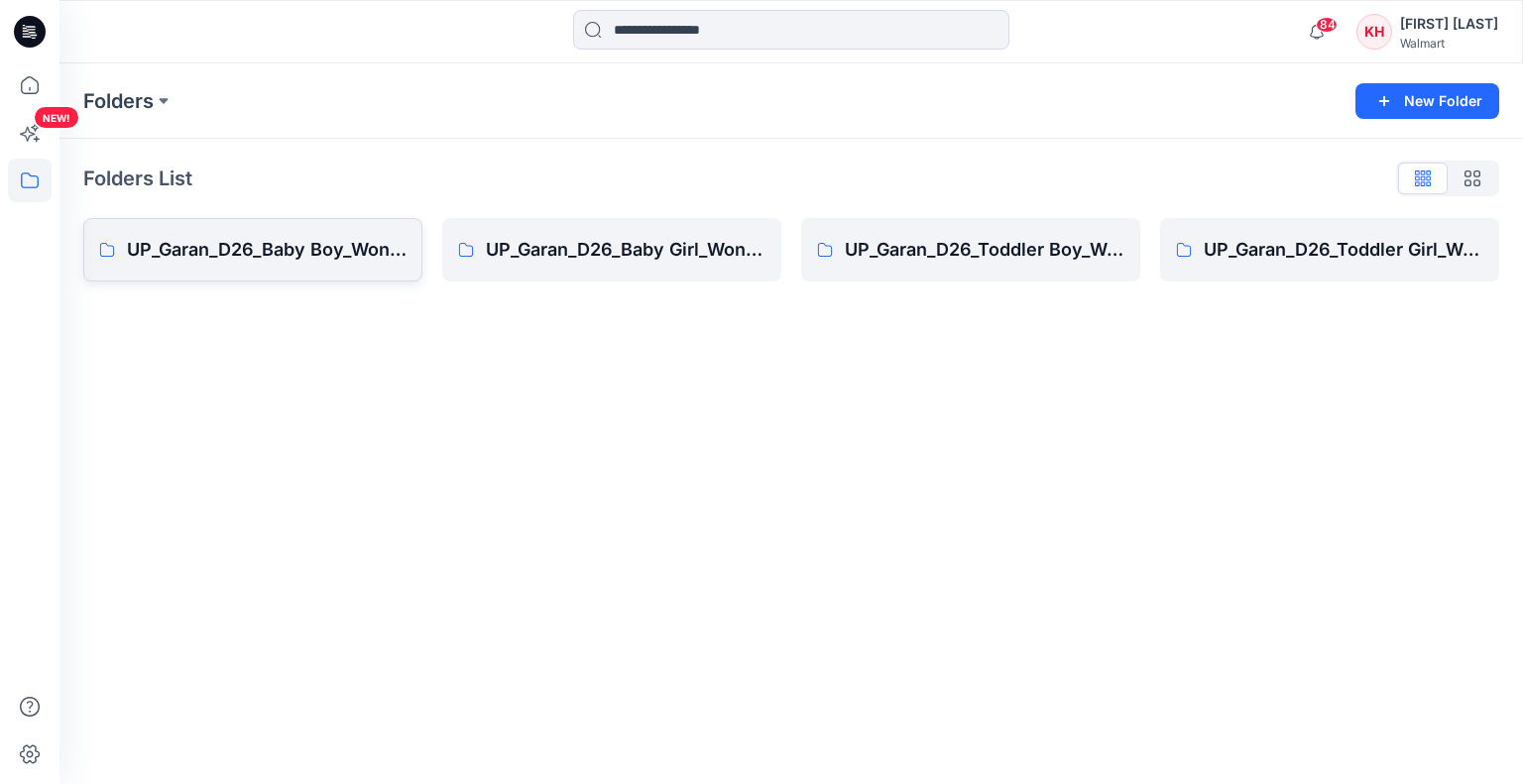 click on "UP_Garan_D26_Baby Boy_Wonder Nation" at bounding box center [267, 250] 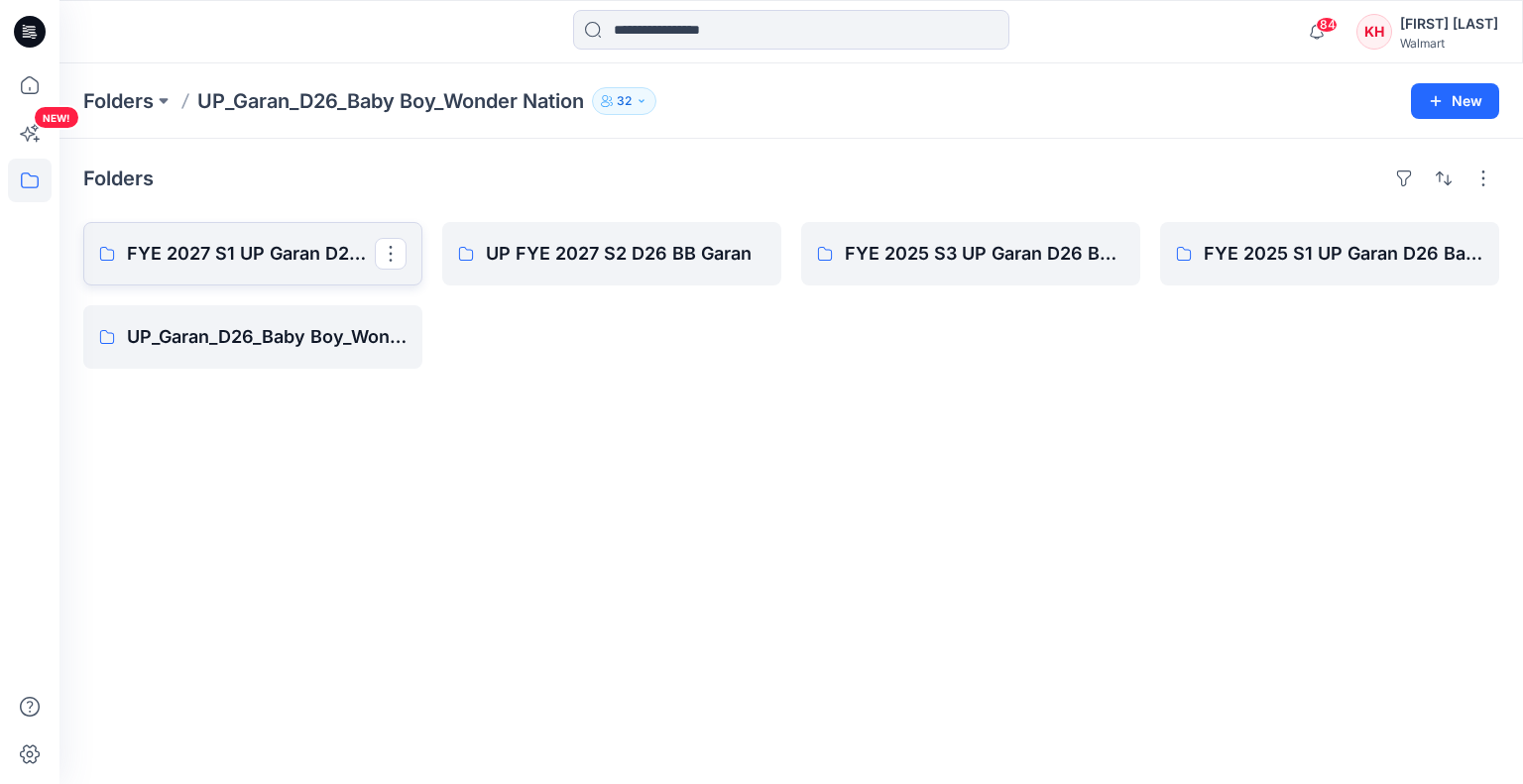 click on "FYE 2027 S1 UP Garan D26 Baby Boy" at bounding box center (253, 254) 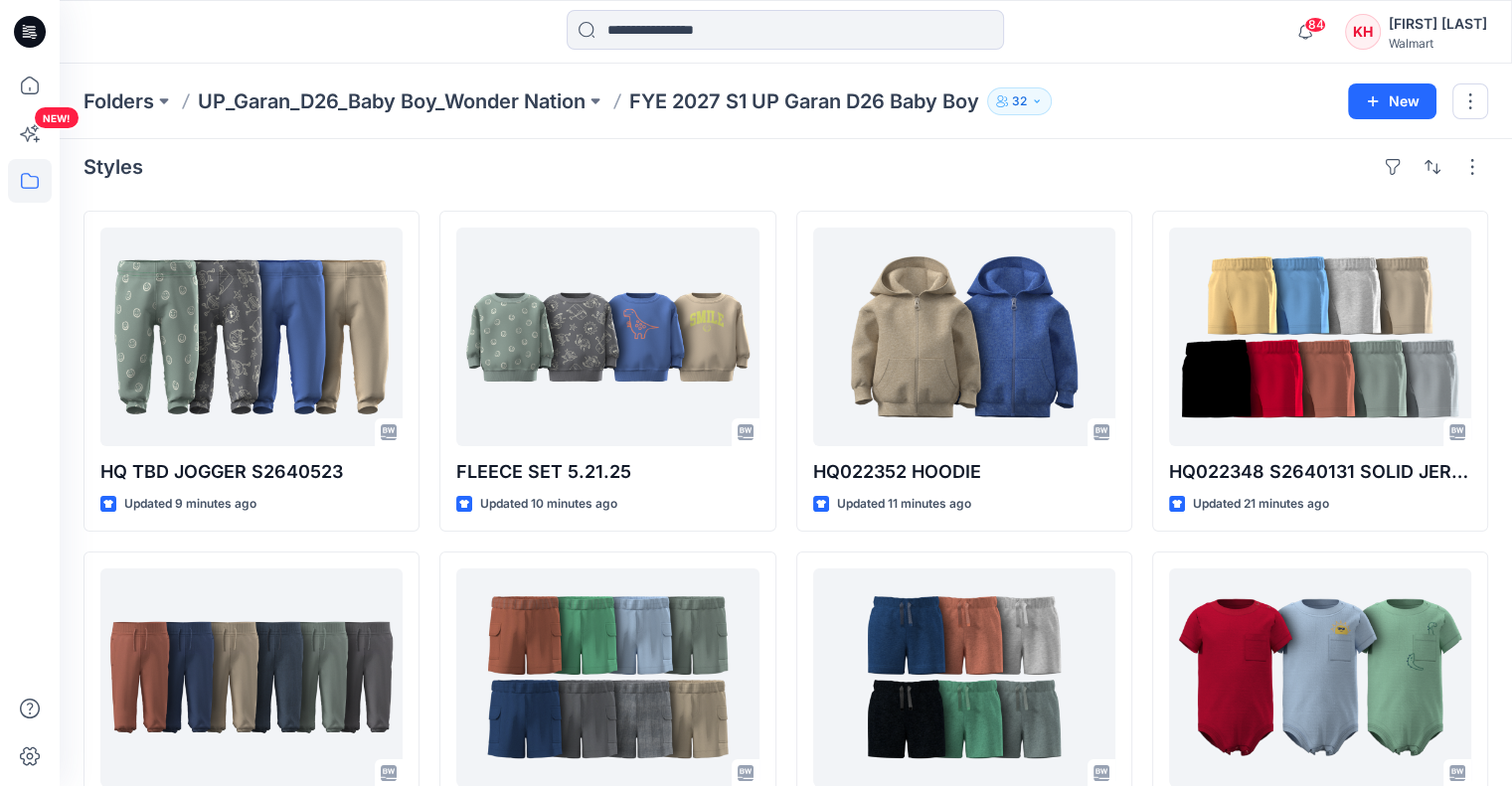 scroll, scrollTop: 0, scrollLeft: 0, axis: both 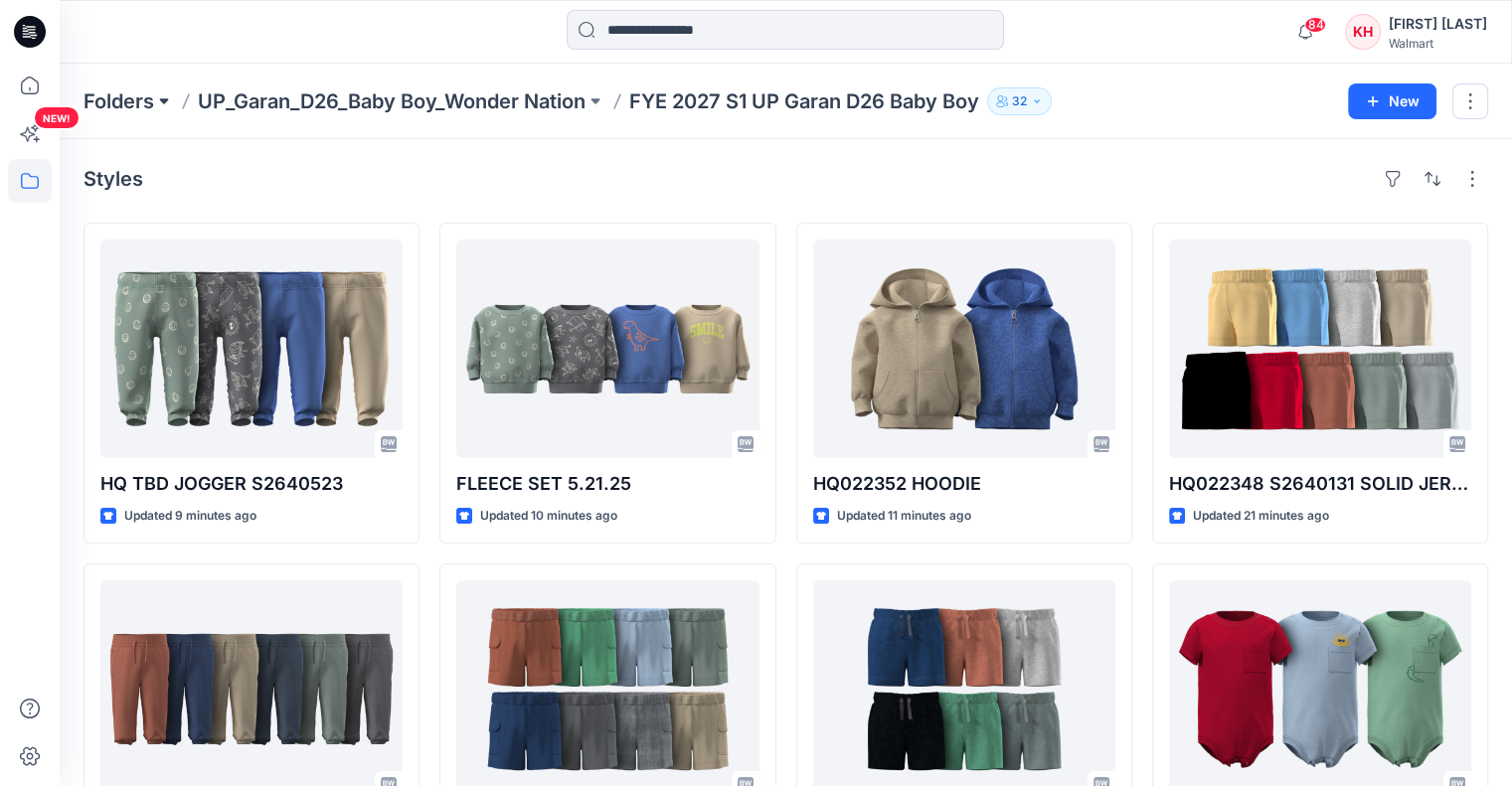 click at bounding box center [164, 101] 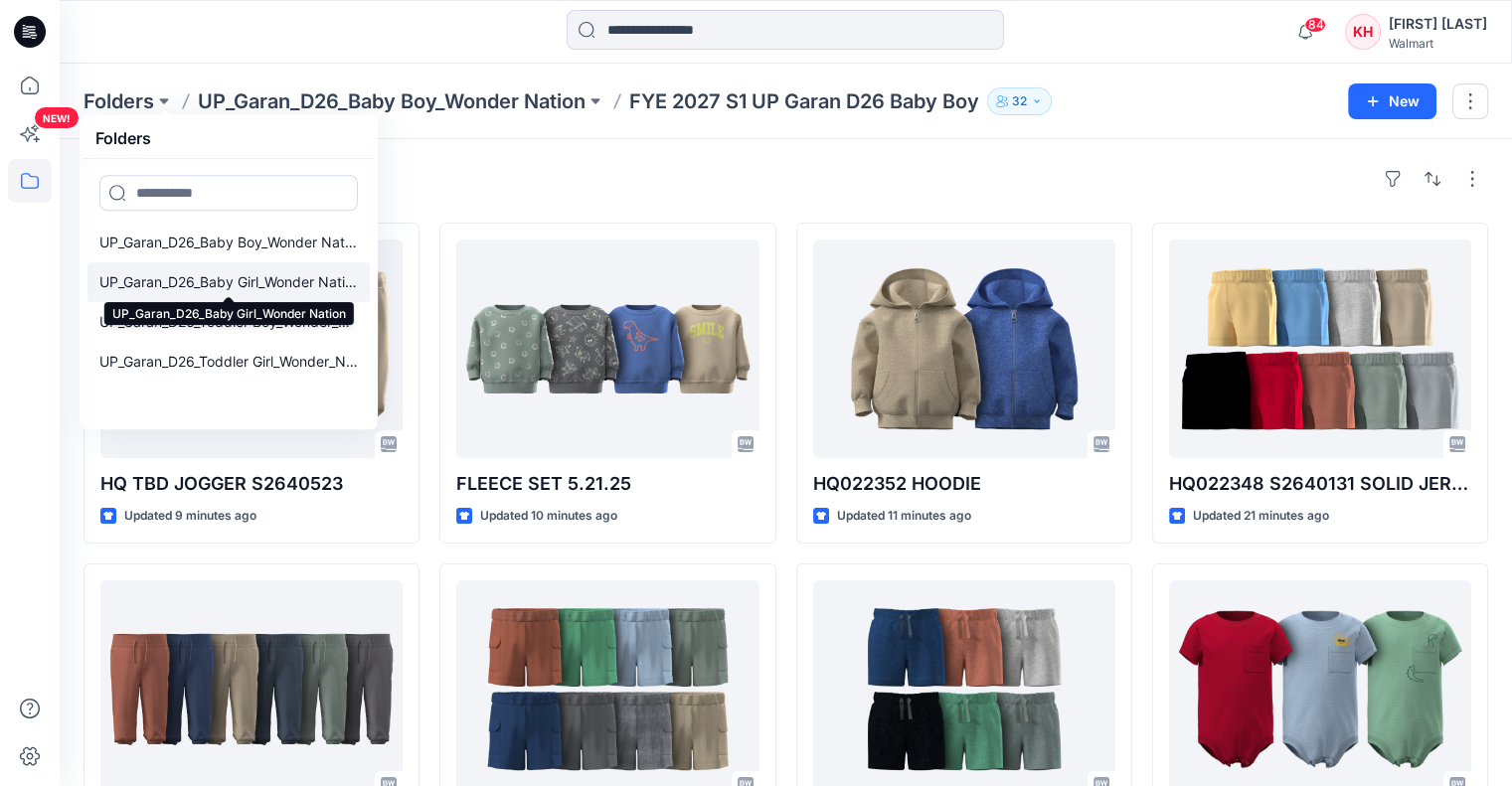 click on "UP_Garan_D26_Baby Girl_Wonder Nation" at bounding box center [229, 282] 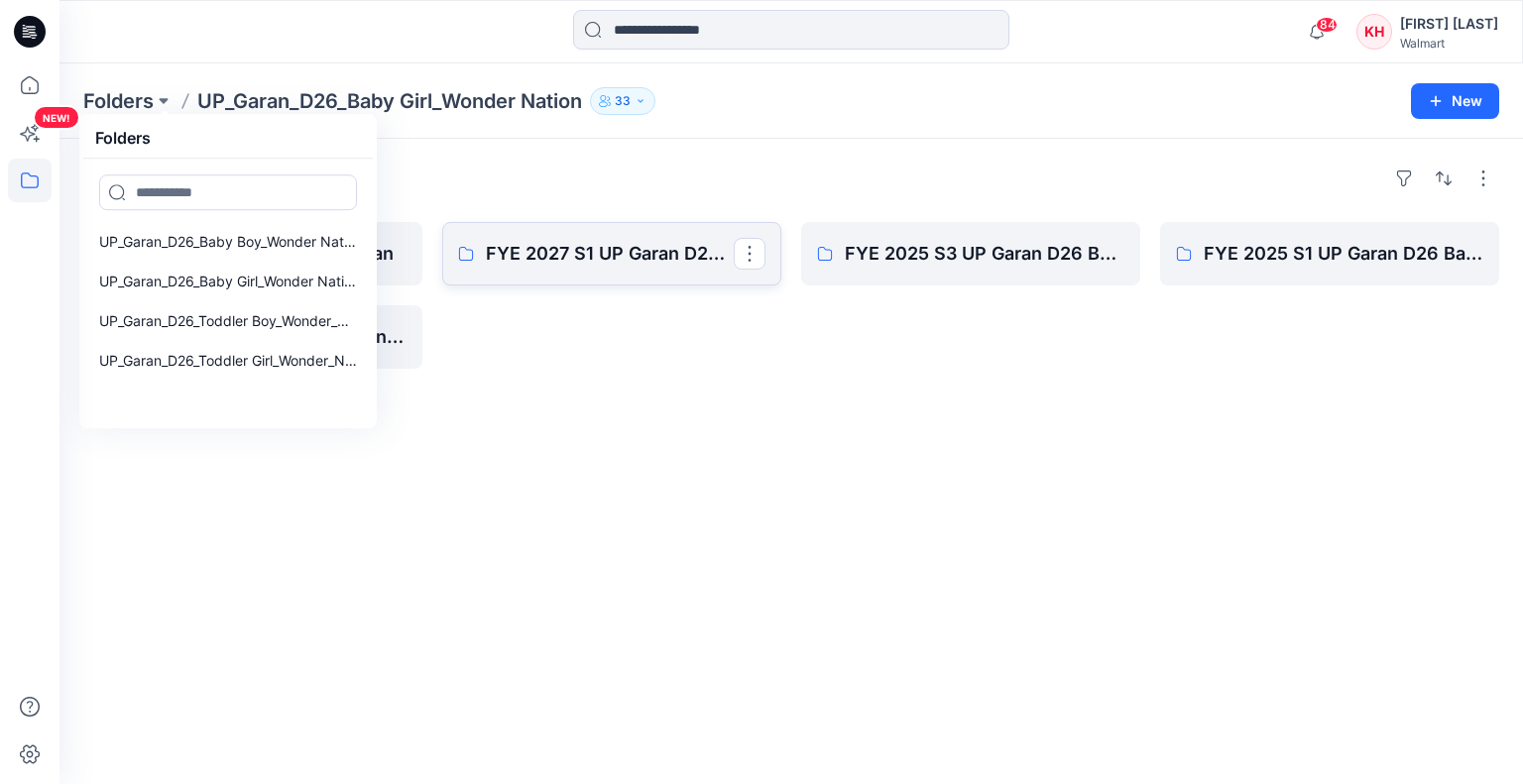 click on "FYE 2027 S1 UP Garan D26 Baby Girl" at bounding box center (612, 254) 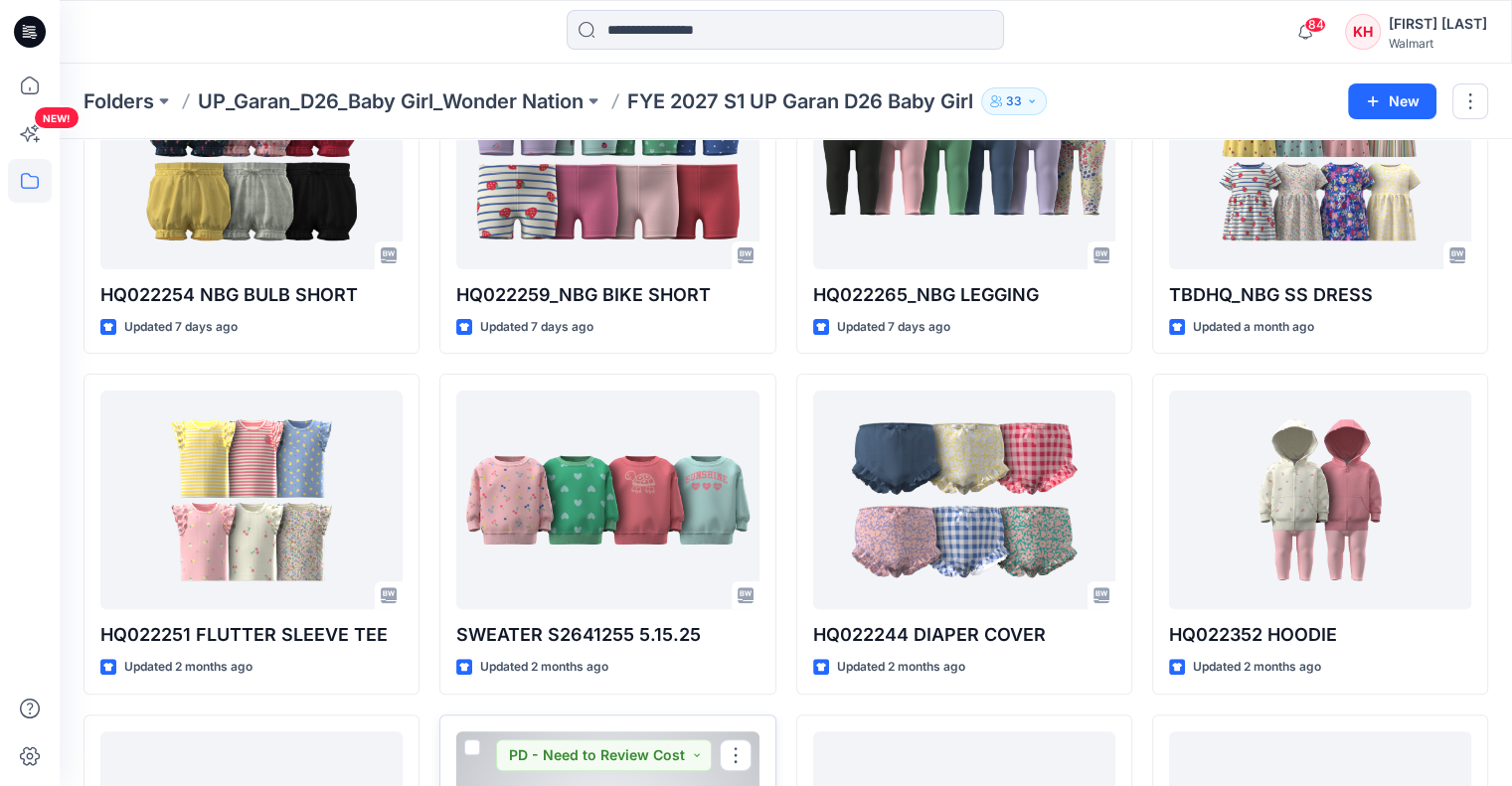 scroll, scrollTop: 528, scrollLeft: 0, axis: vertical 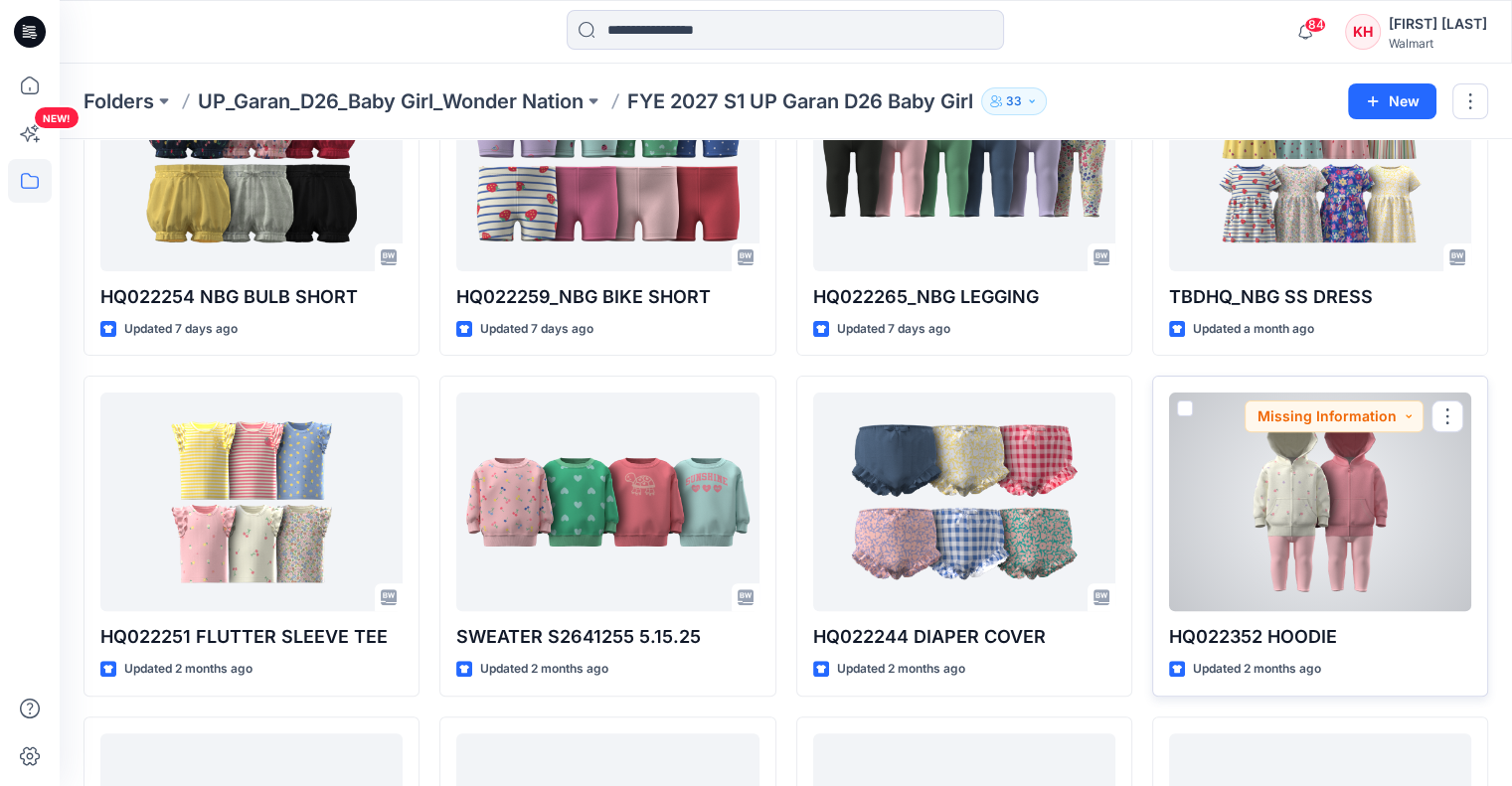click at bounding box center [1320, 502] 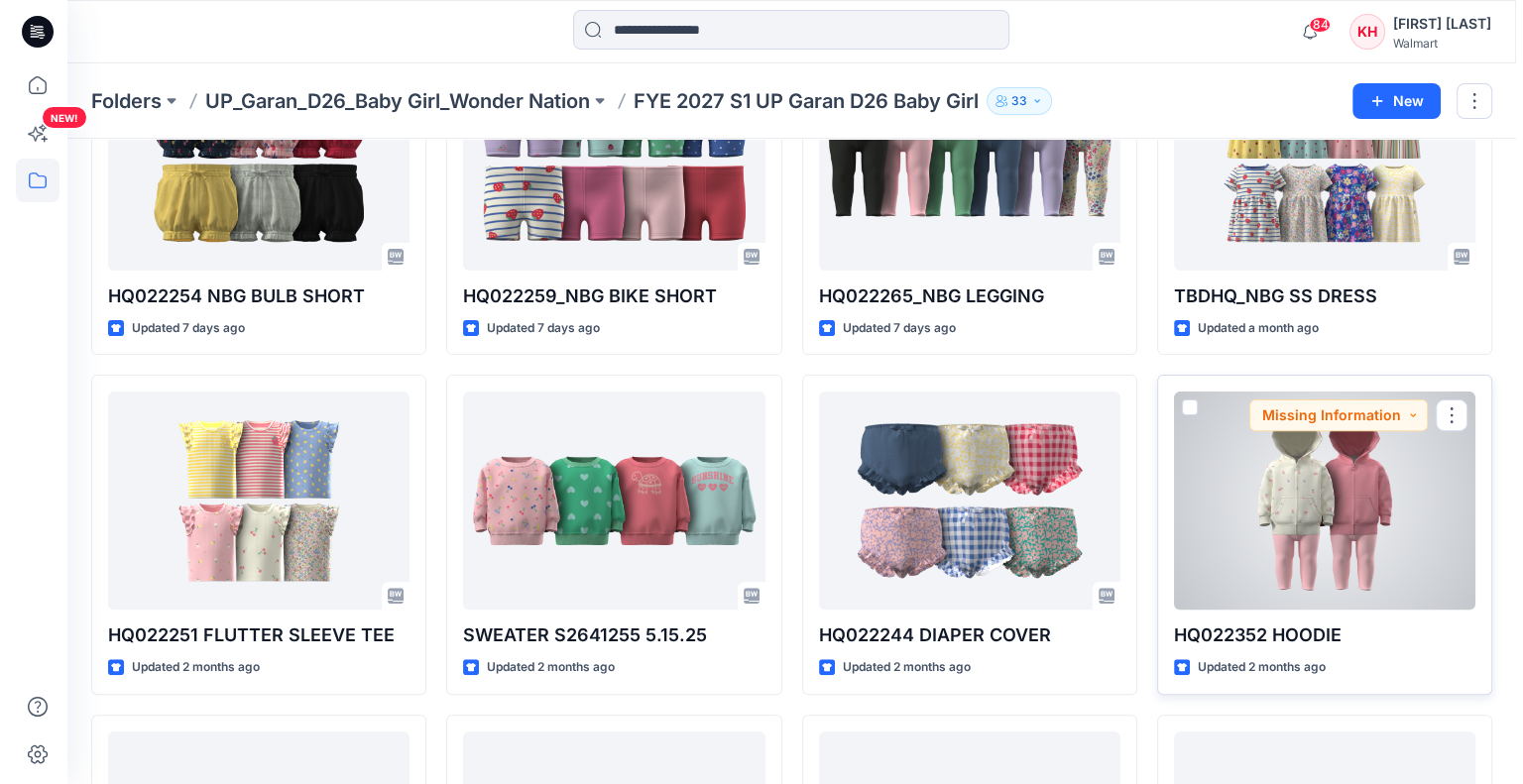 scroll, scrollTop: 0, scrollLeft: 0, axis: both 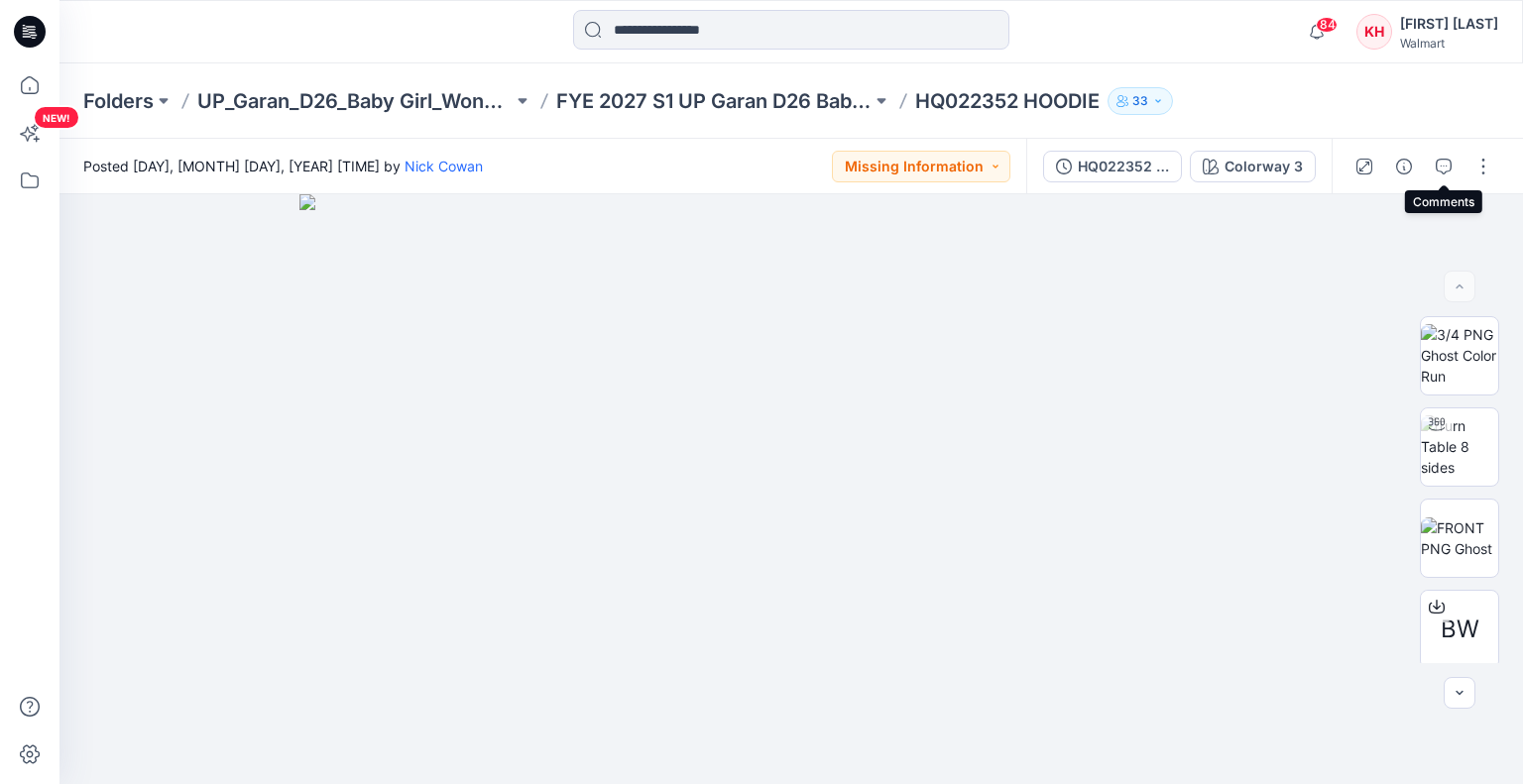 click 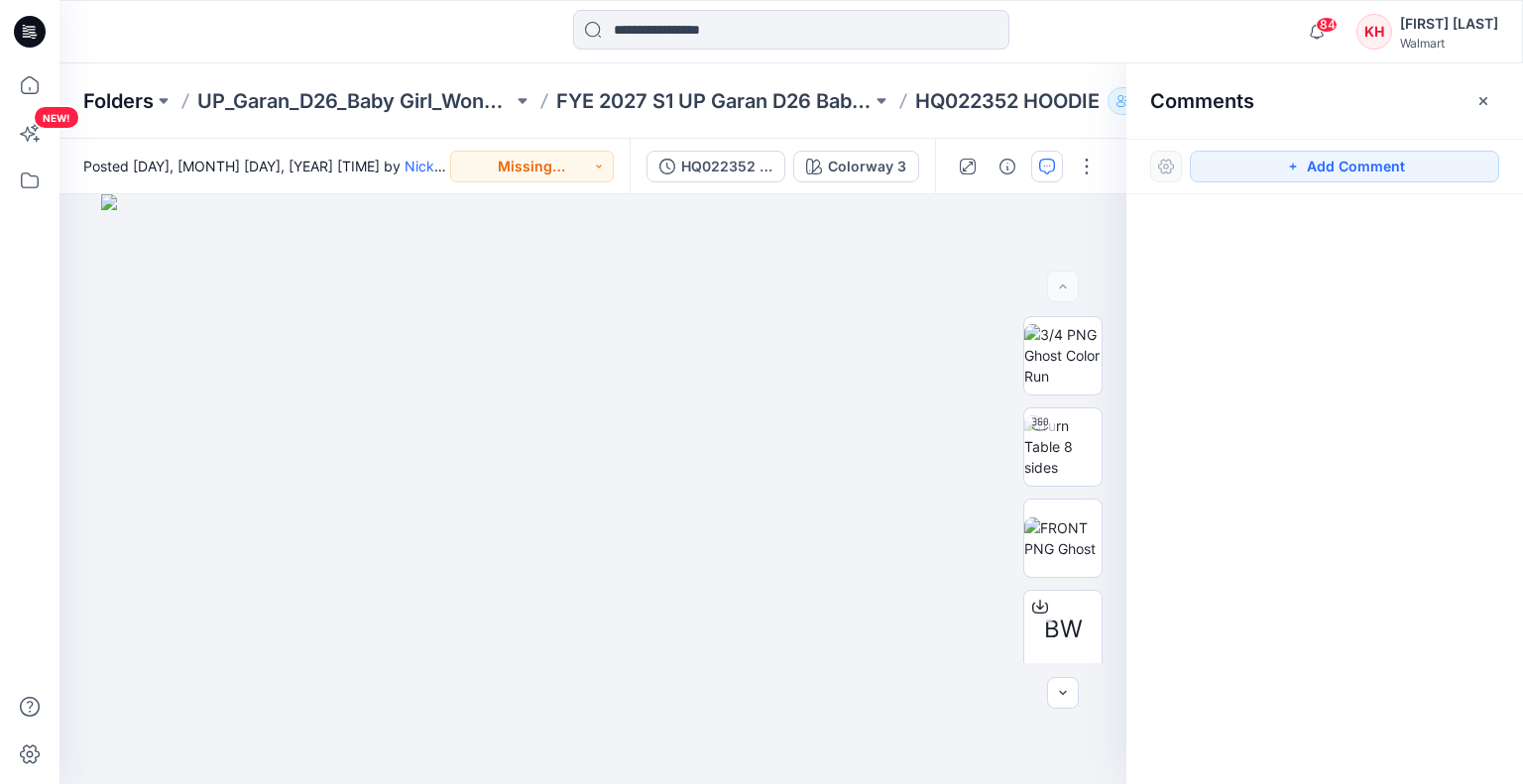 click on "Folders" at bounding box center [118, 101] 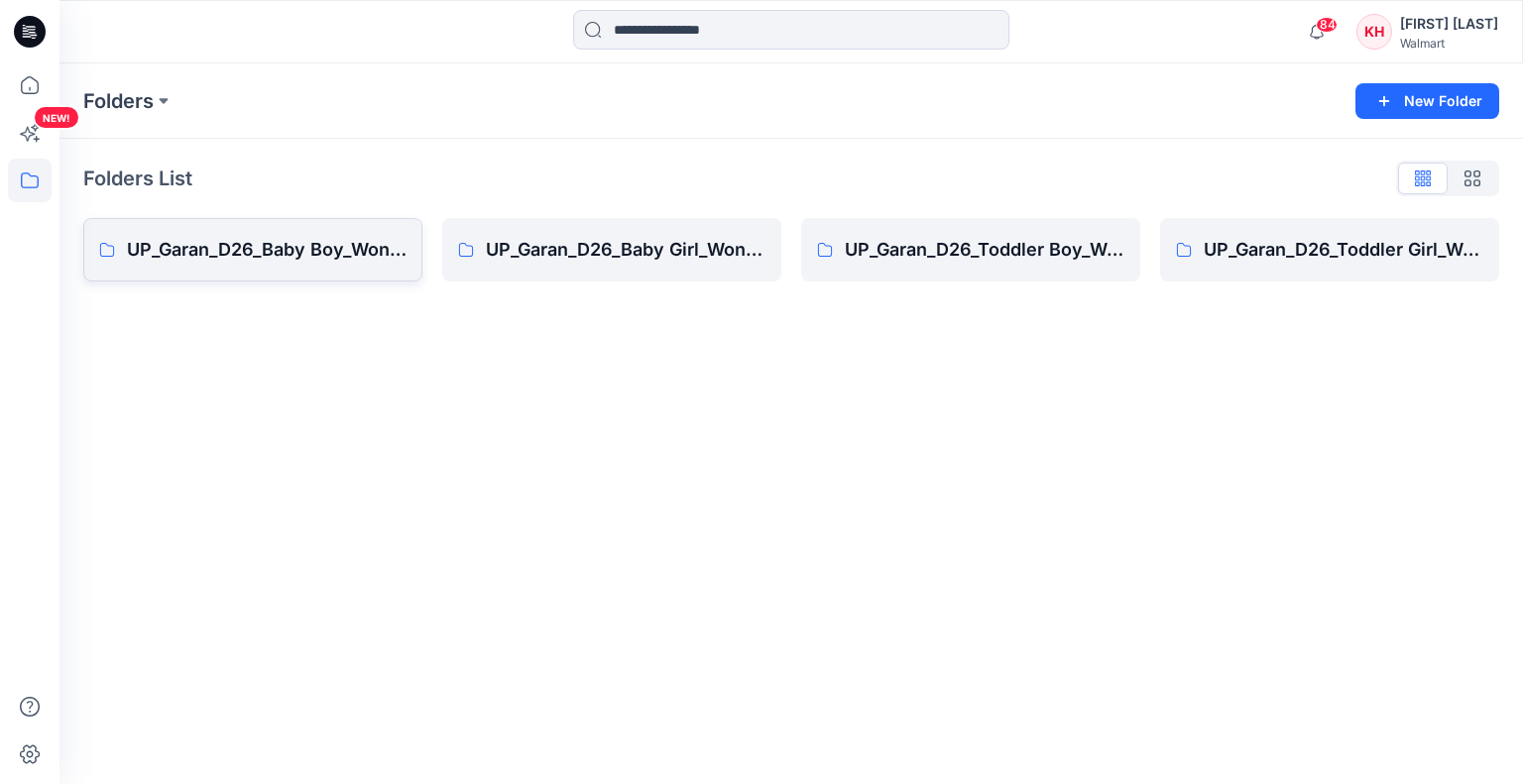 click on "UP_Garan_D26_Baby Boy_Wonder Nation" at bounding box center (253, 250) 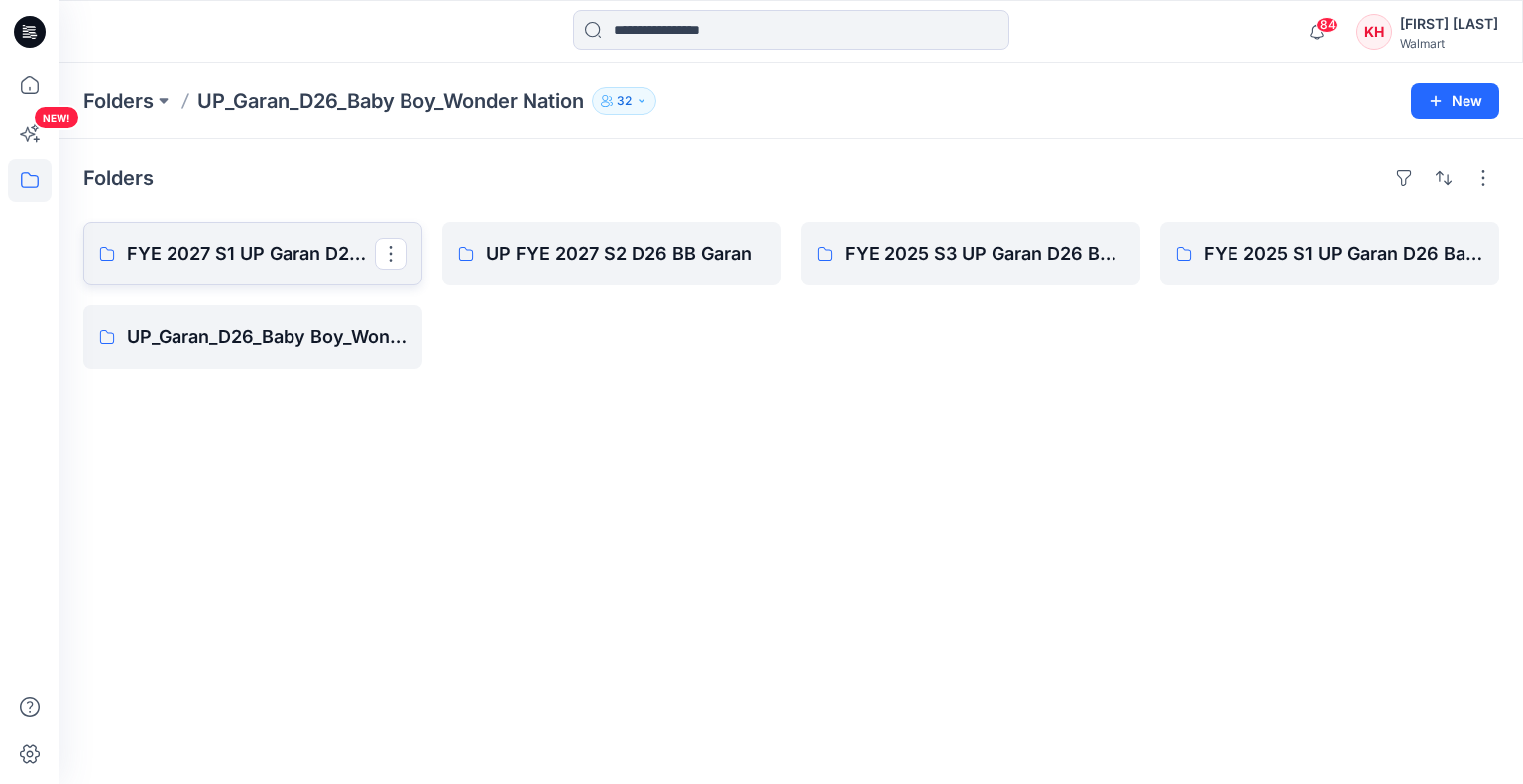 click on "FYE 2027 S1 UP Garan D26 Baby Boy" at bounding box center (251, 254) 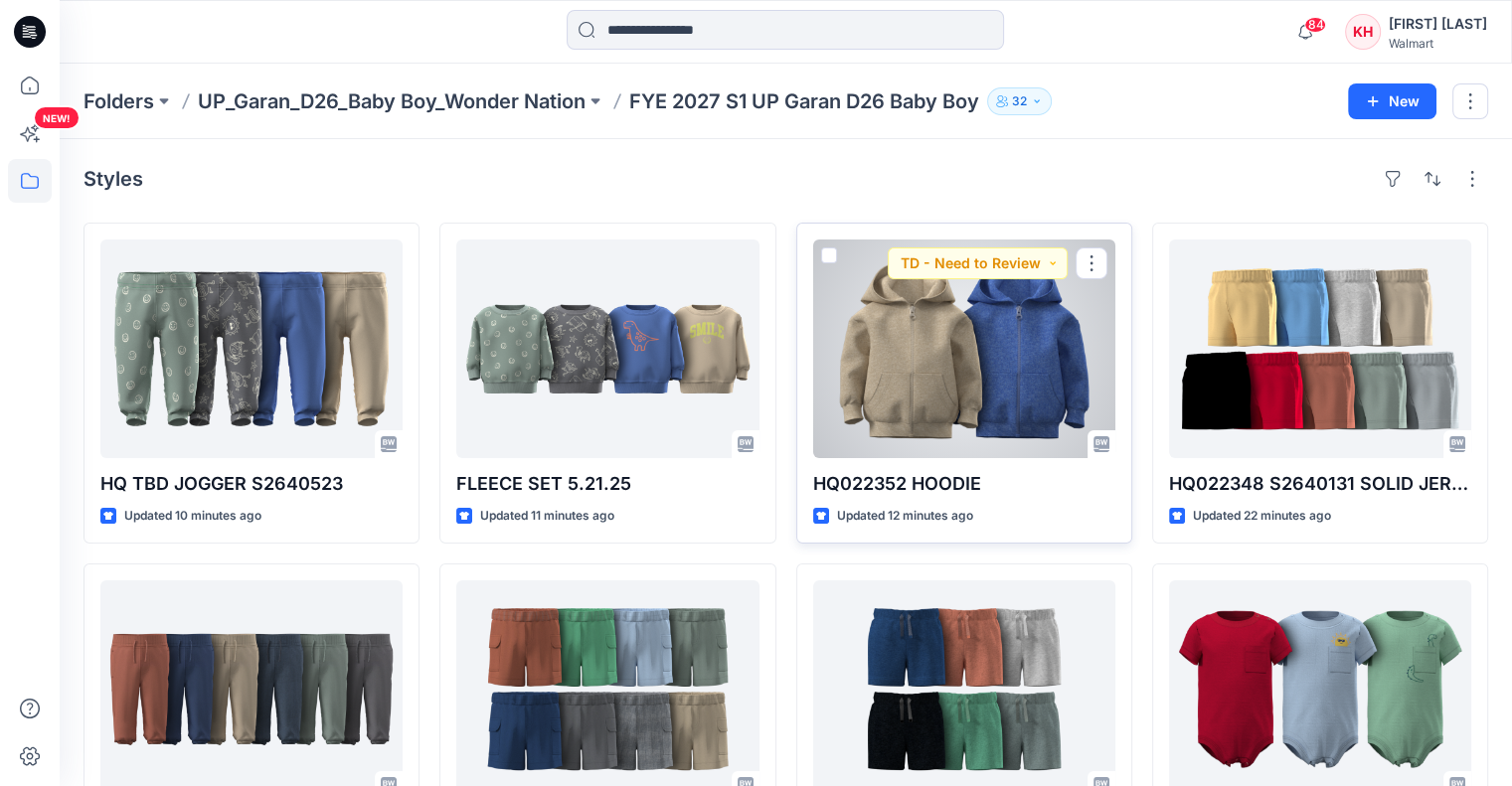 click at bounding box center [964, 349] 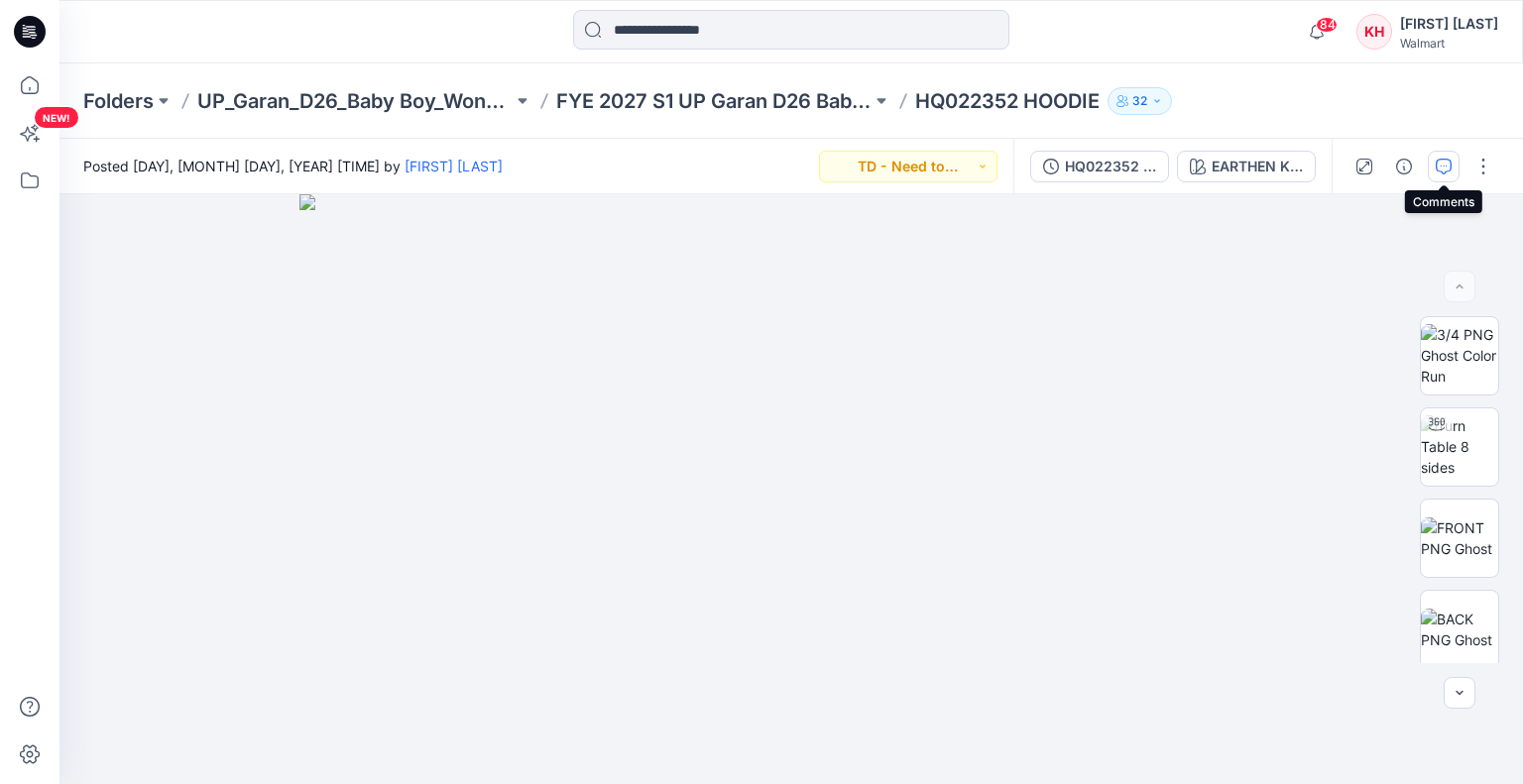 click 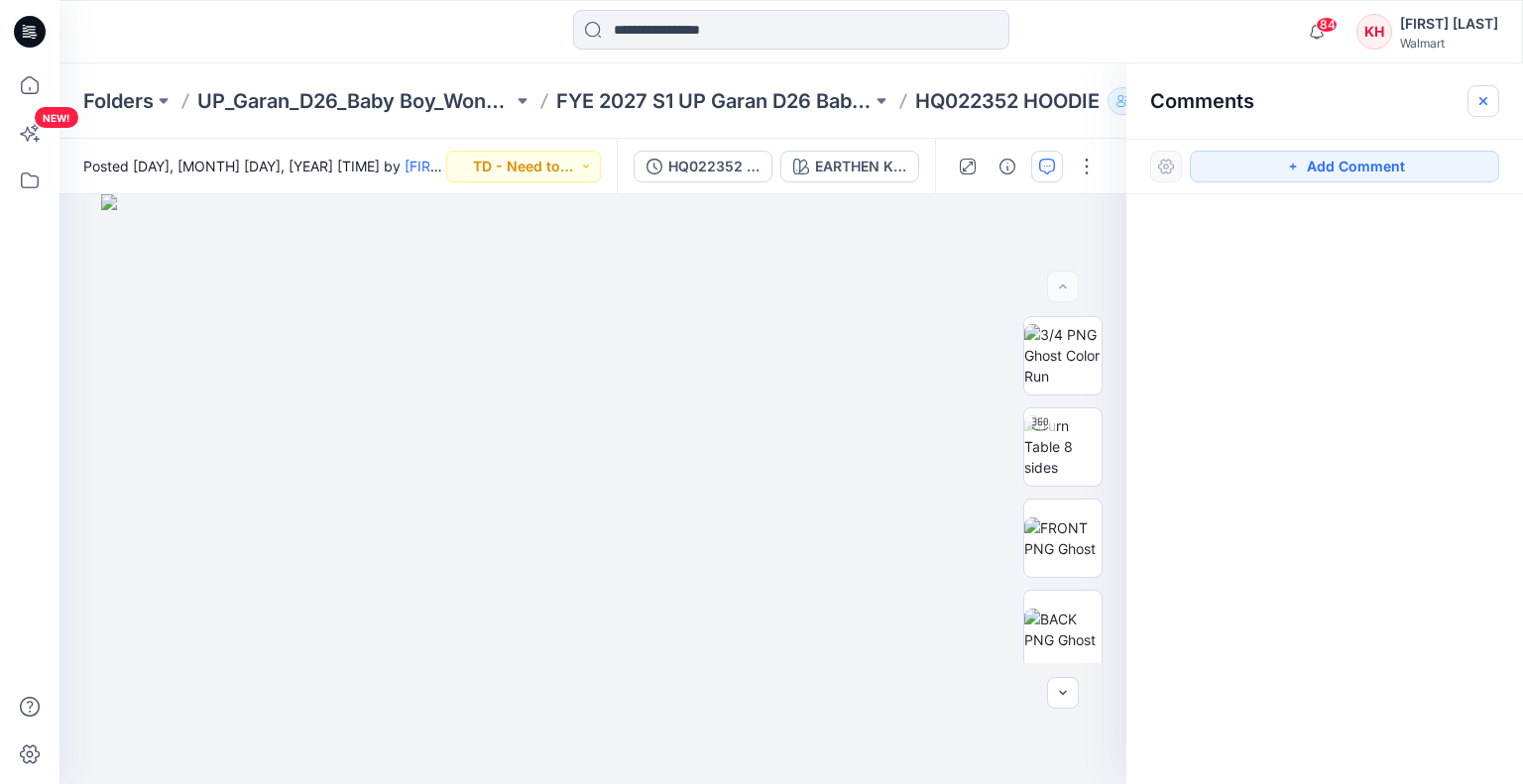 click 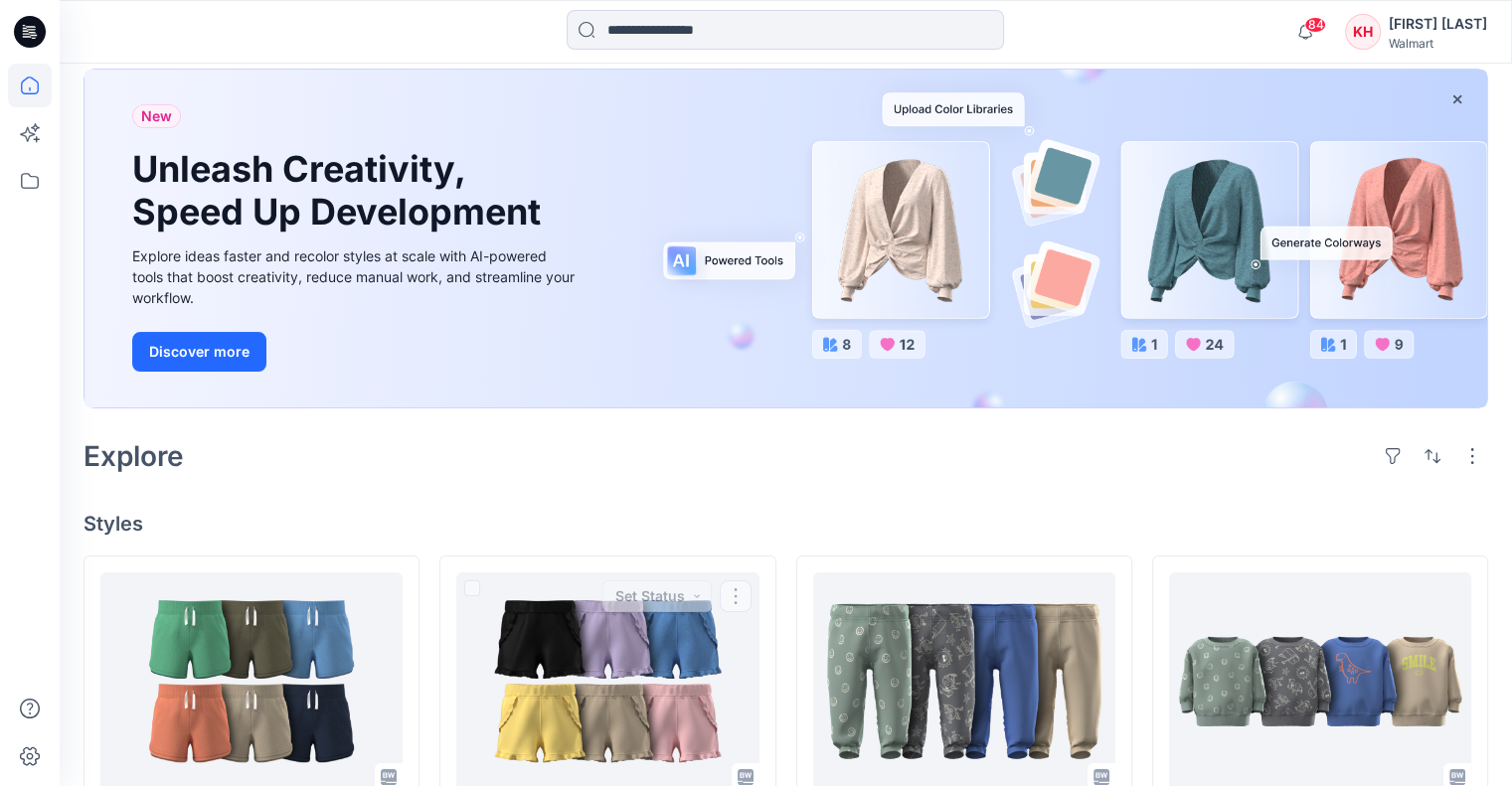 scroll, scrollTop: 0, scrollLeft: 0, axis: both 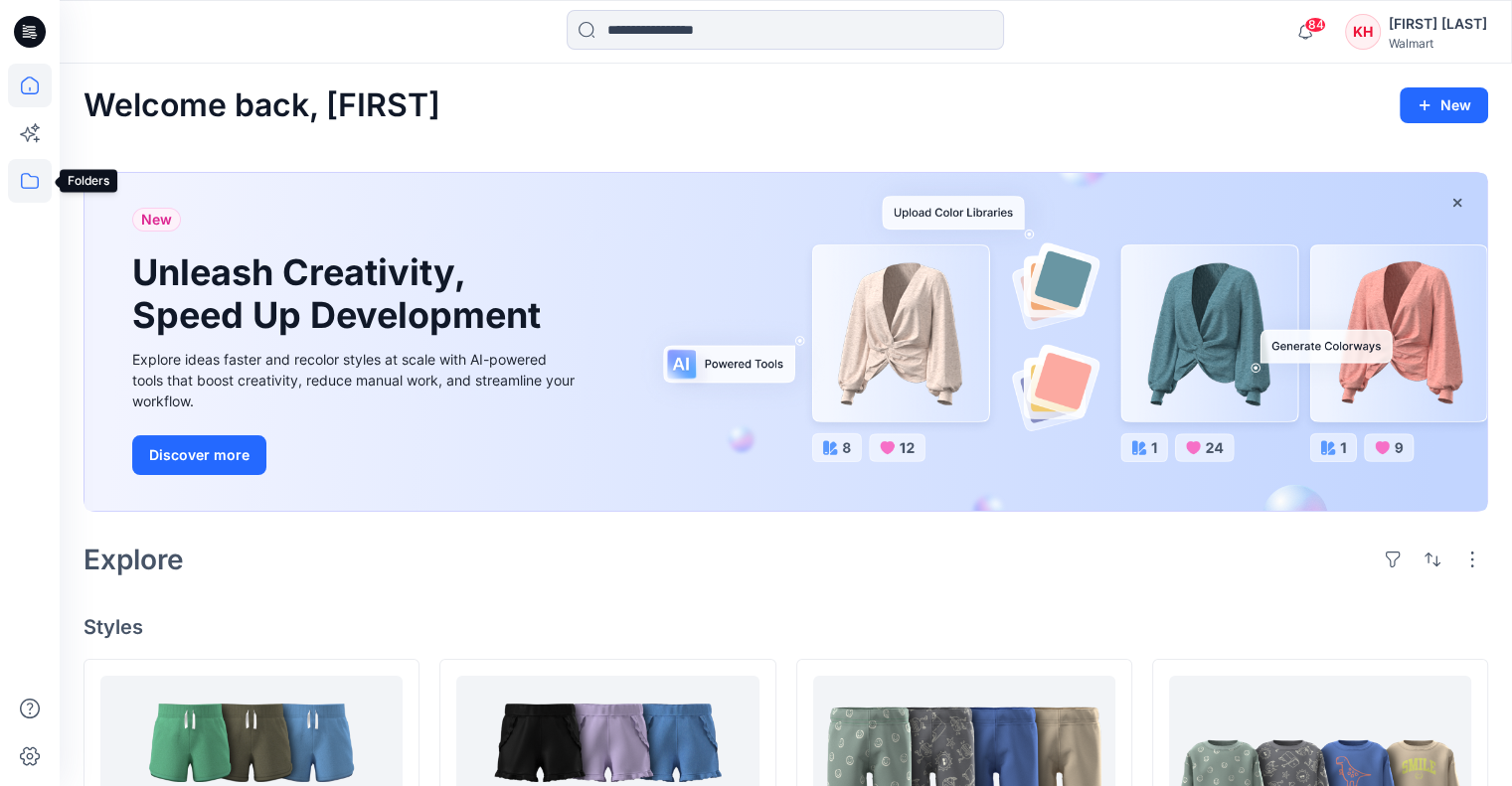 click 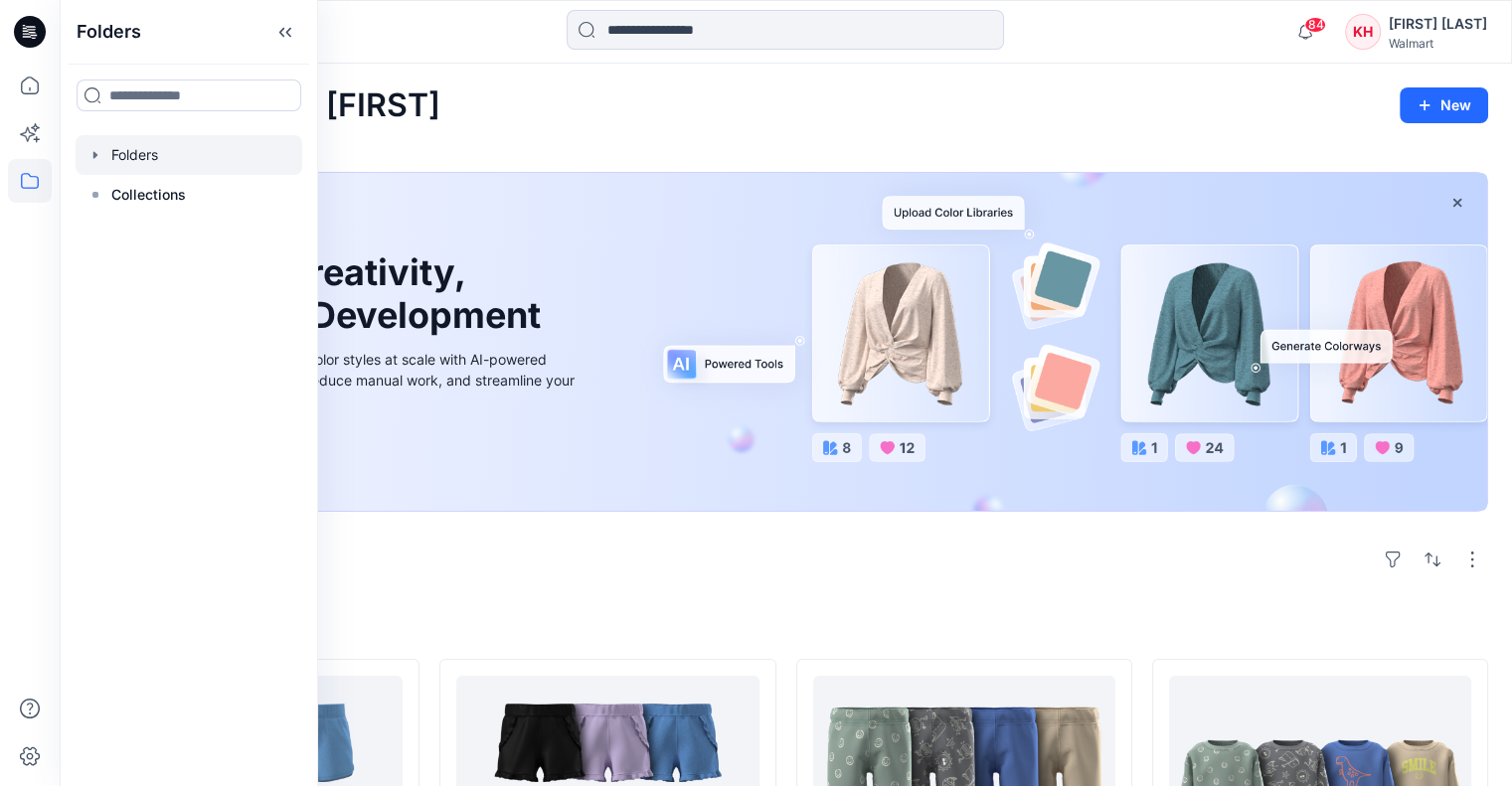 click 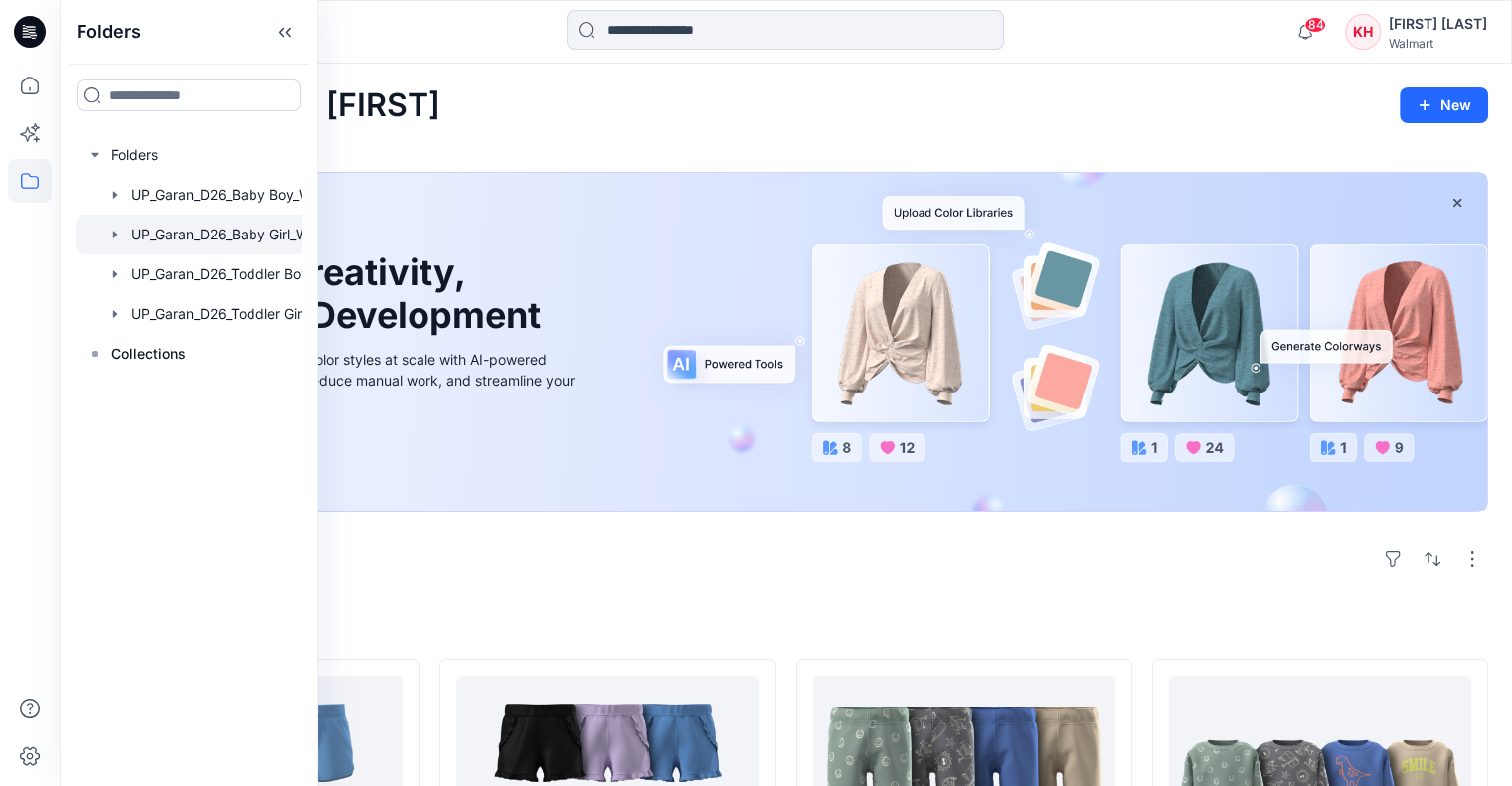 click at bounding box center [215, 235] 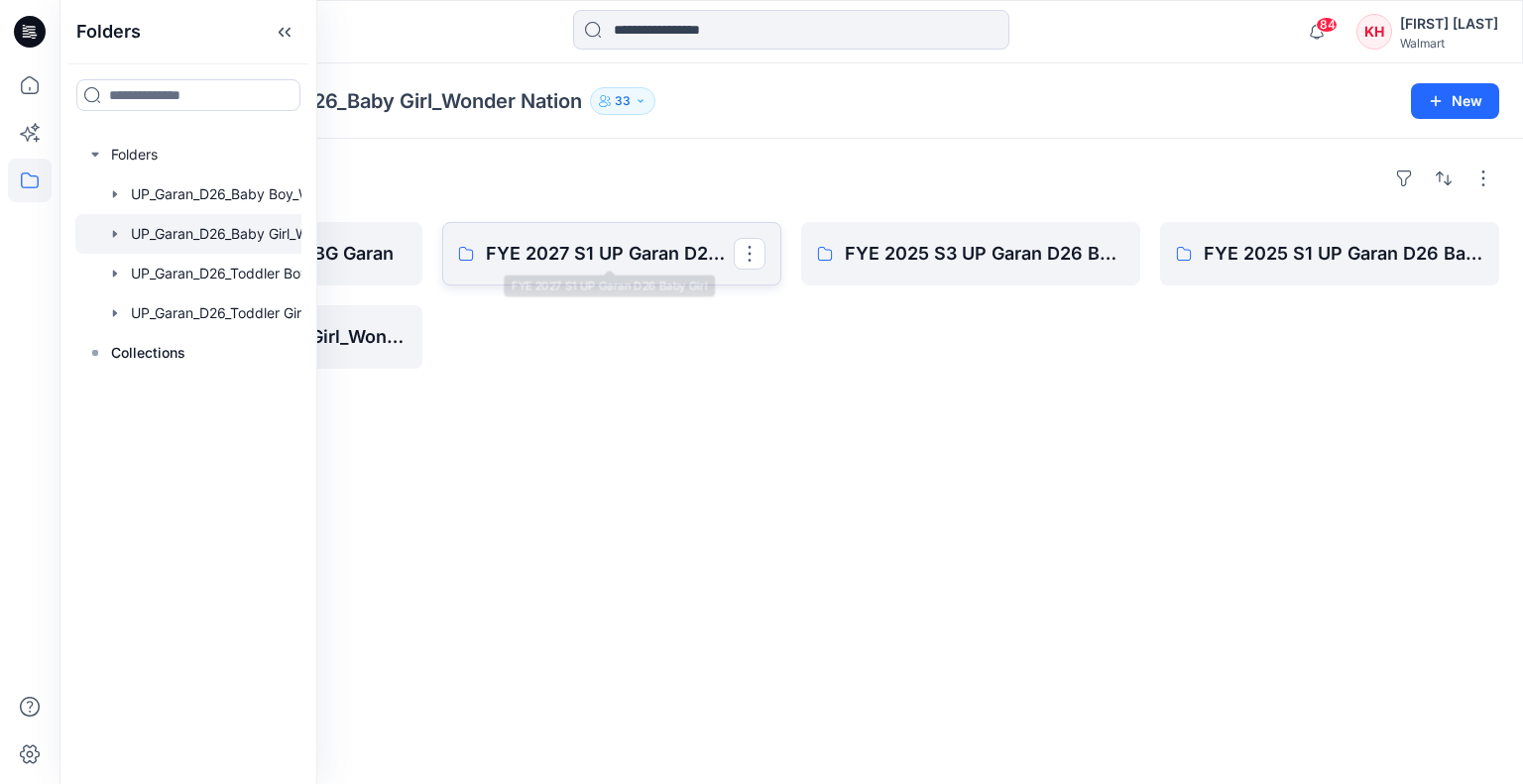 click on "FYE 2027 S1 UP Garan D26 Baby Girl" at bounding box center [612, 254] 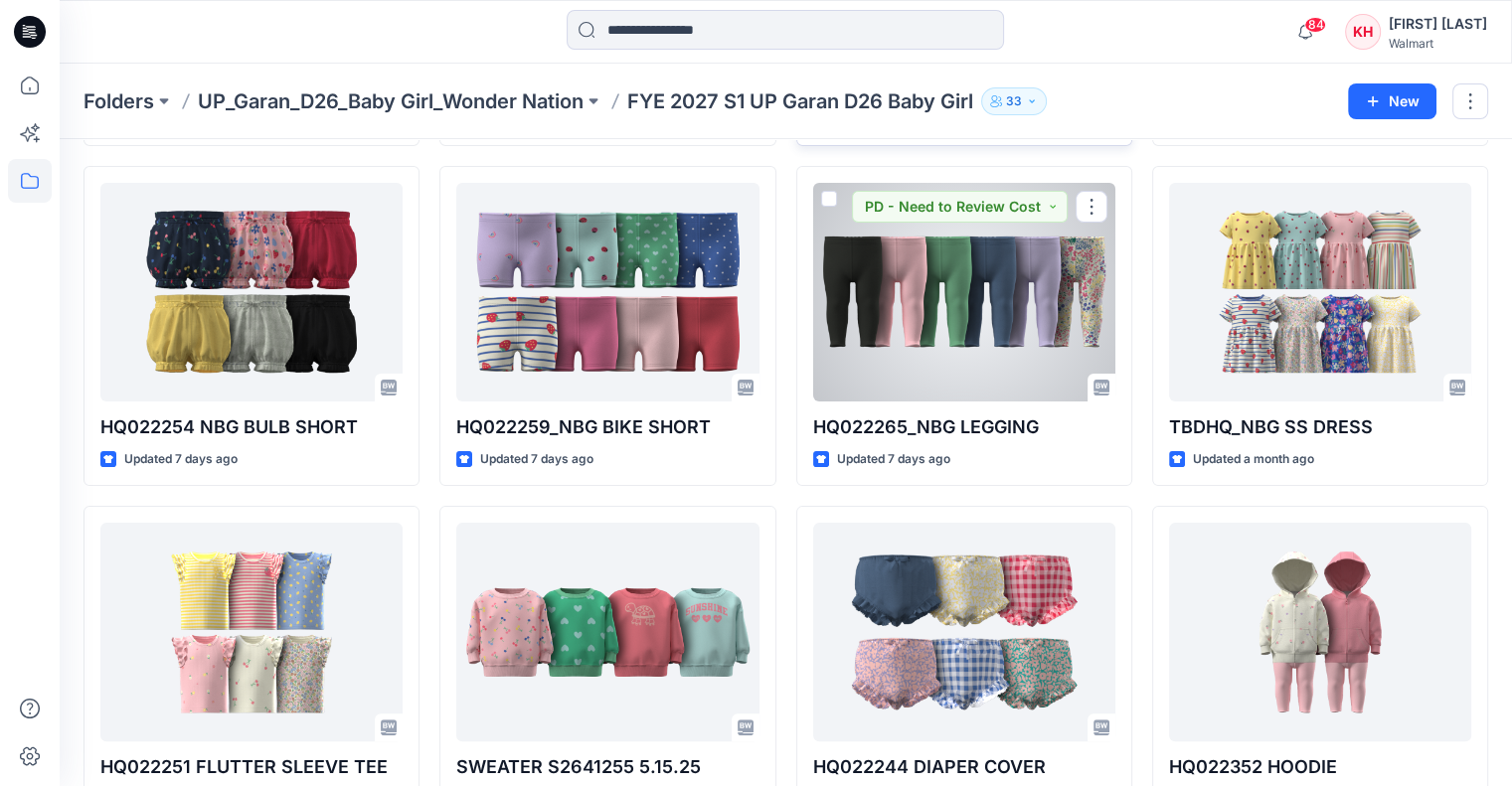 scroll, scrollTop: 532, scrollLeft: 0, axis: vertical 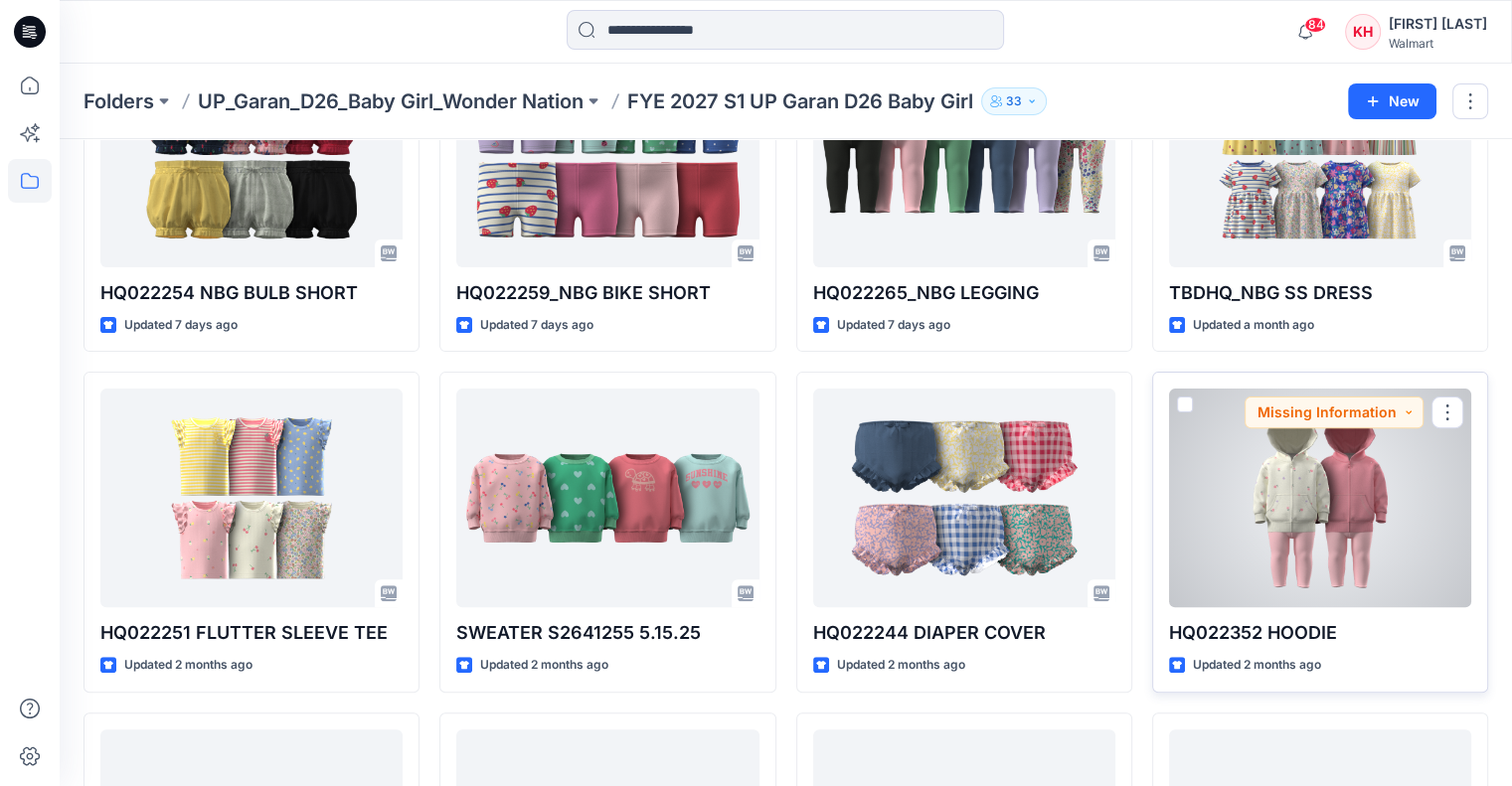 click at bounding box center [1320, 498] 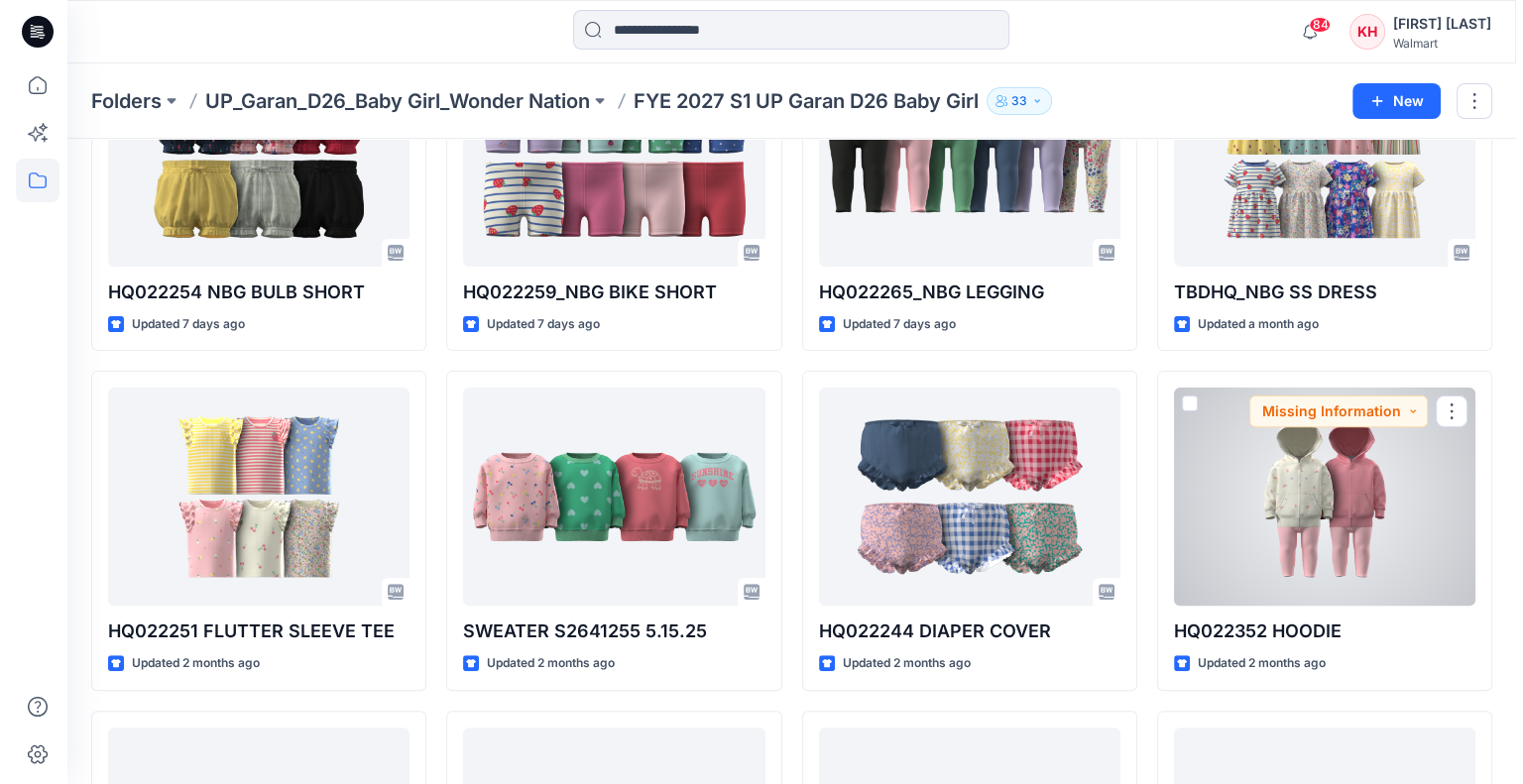 scroll, scrollTop: 0, scrollLeft: 0, axis: both 